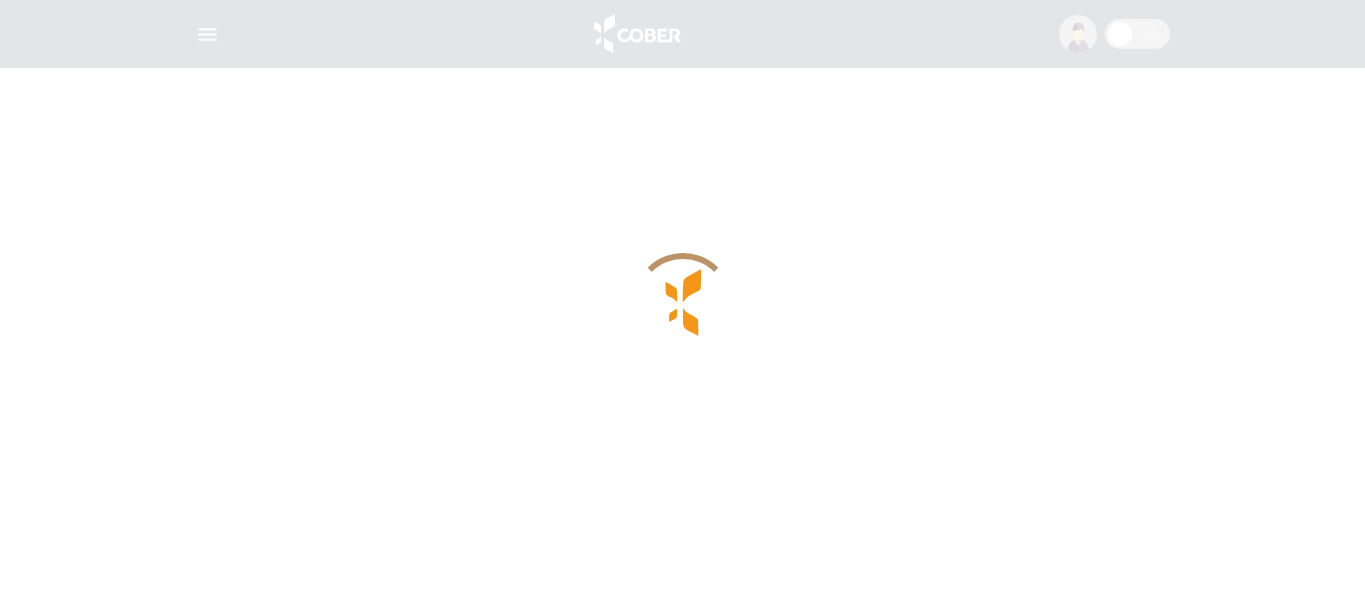 scroll, scrollTop: 0, scrollLeft: 0, axis: both 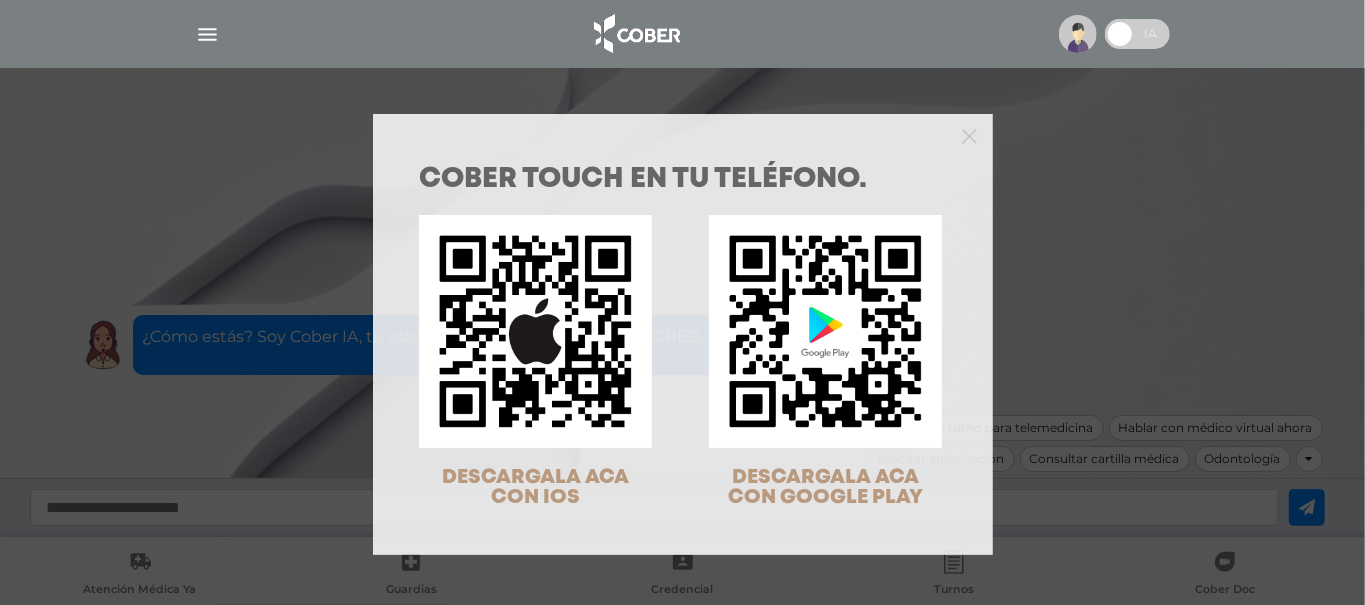 click on "COBER TOUCH en tu teléfono.
DESCARGALA ACA CON IOS
DESCARGALA ACA CON GOOGLE PLAY" at bounding box center [682, 302] 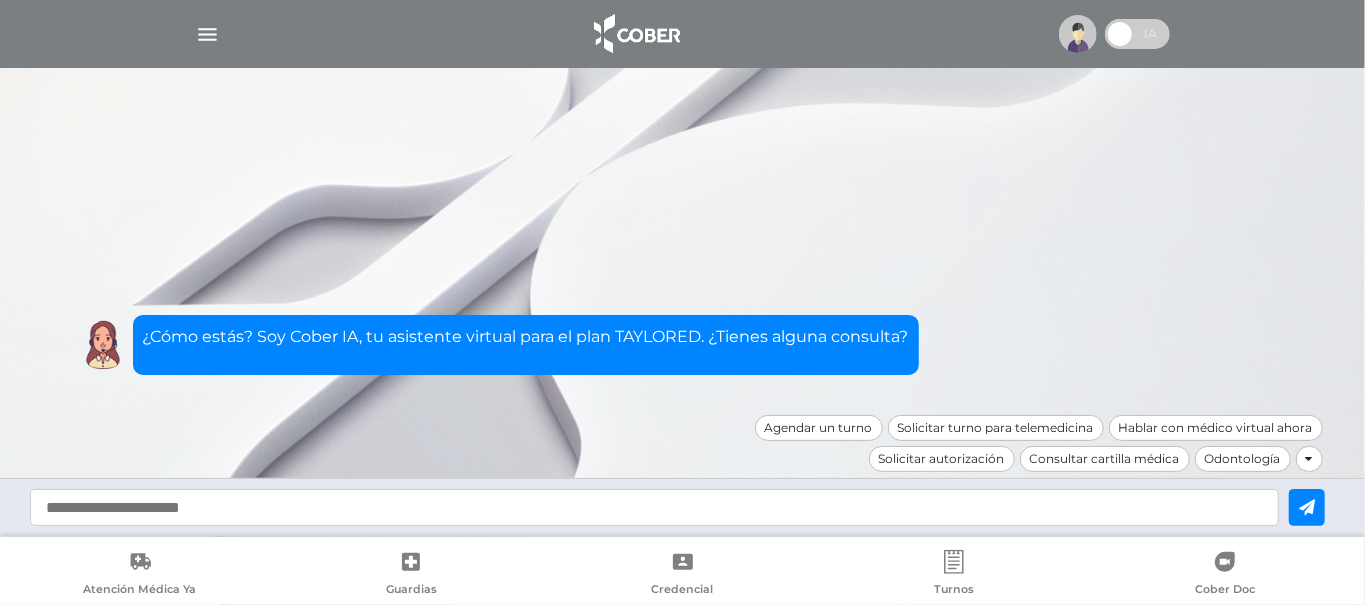 click at bounding box center (1078, 34) 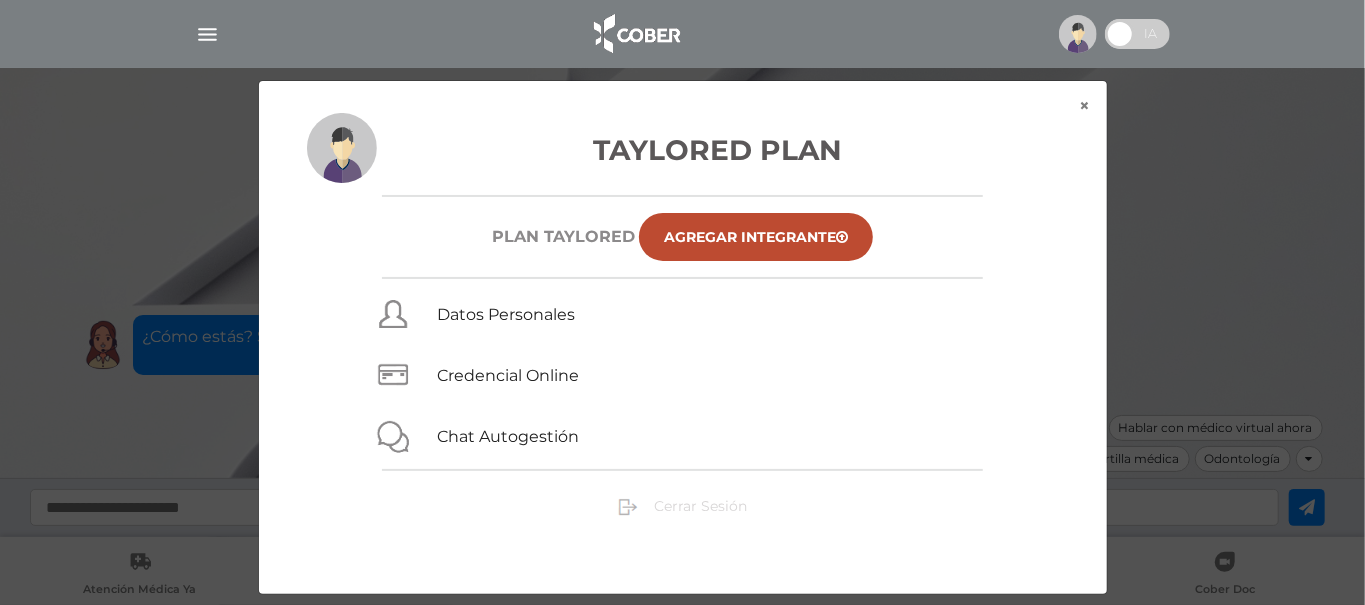 click on "Cerrar Sesión" at bounding box center [682, 505] 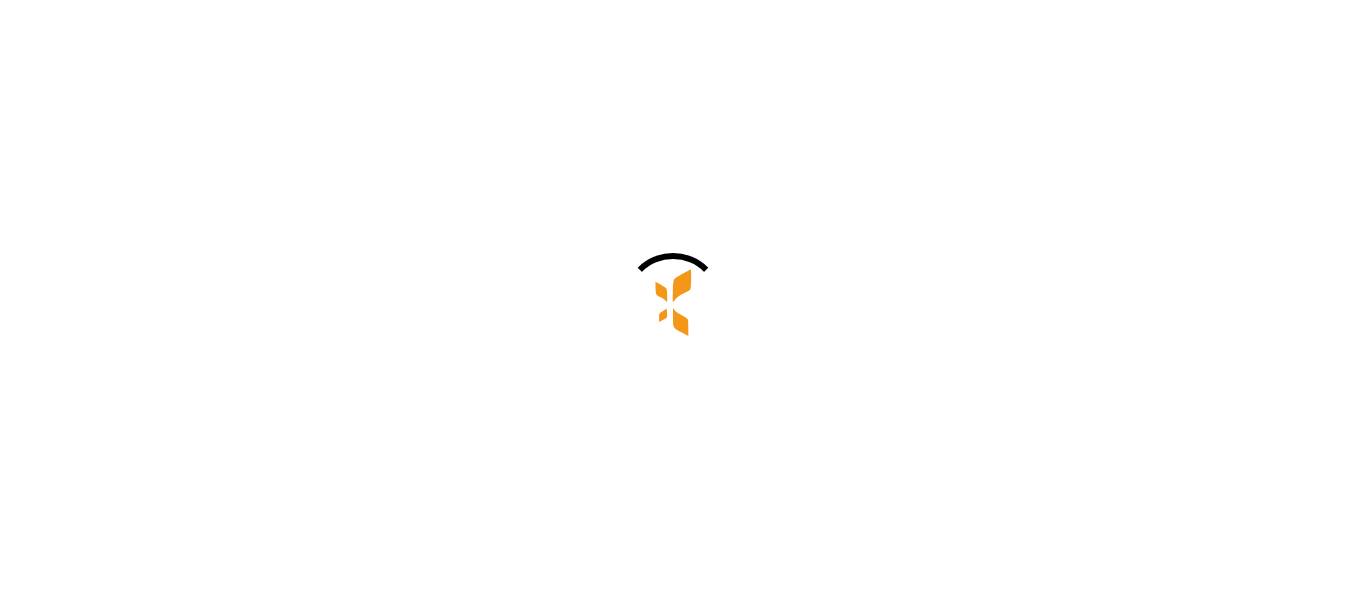 scroll, scrollTop: 0, scrollLeft: 0, axis: both 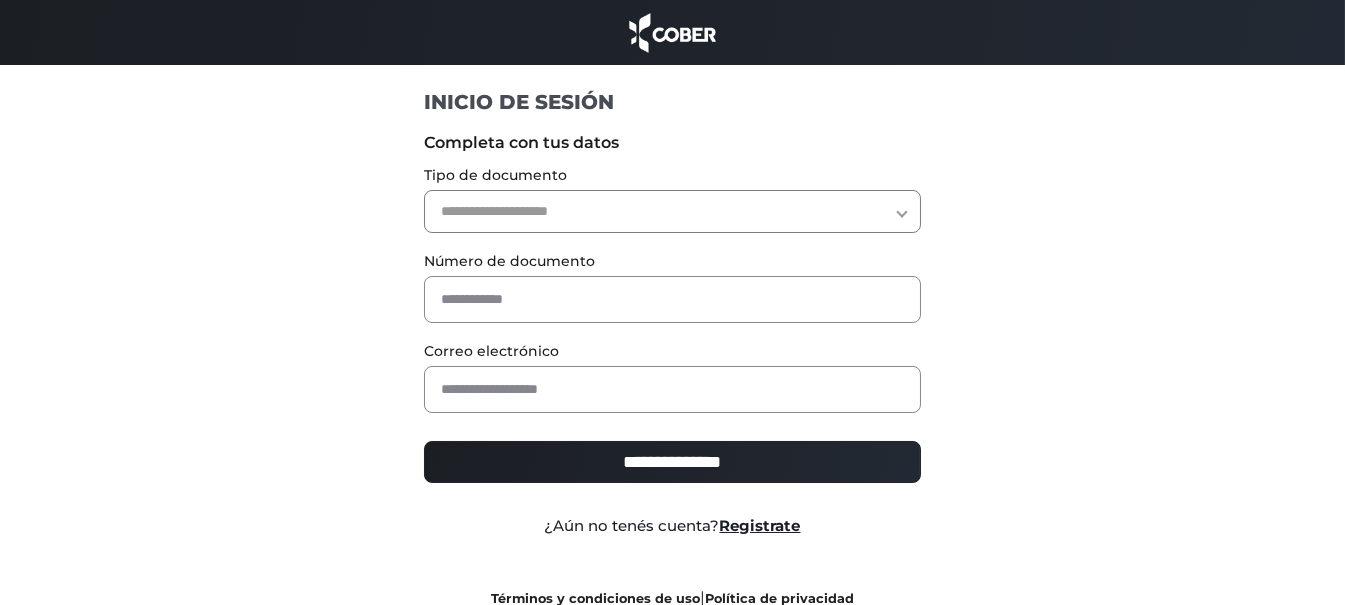 click on "**********" at bounding box center (672, 211) 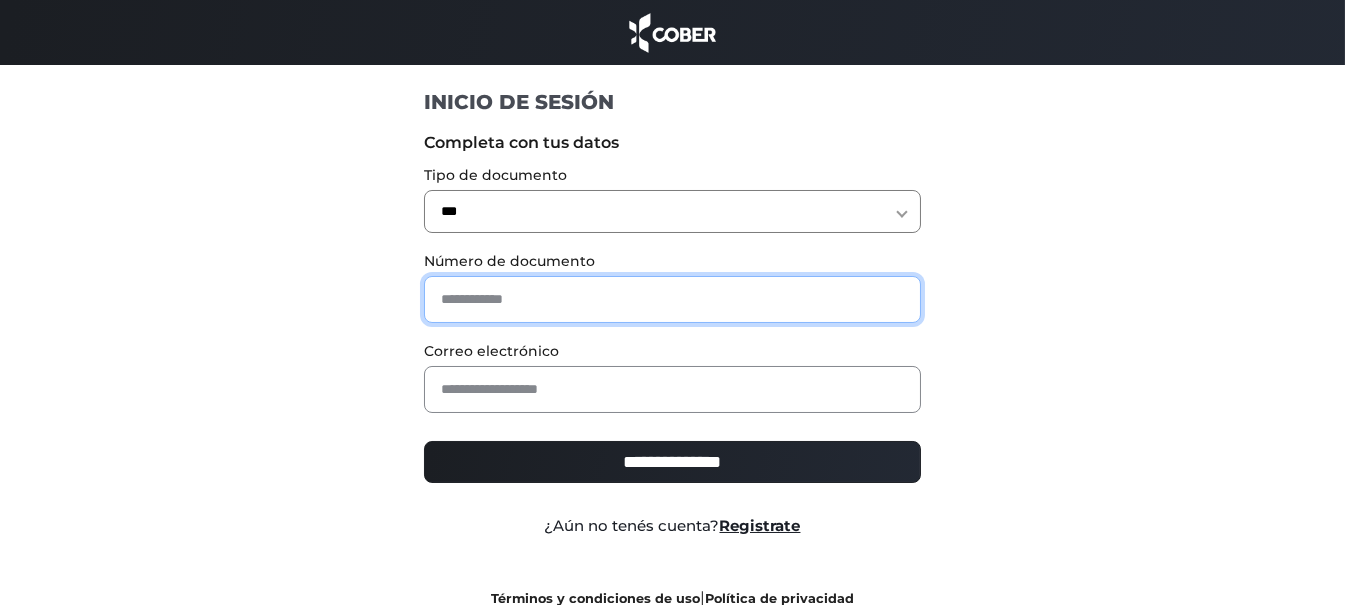 click at bounding box center (672, 299) 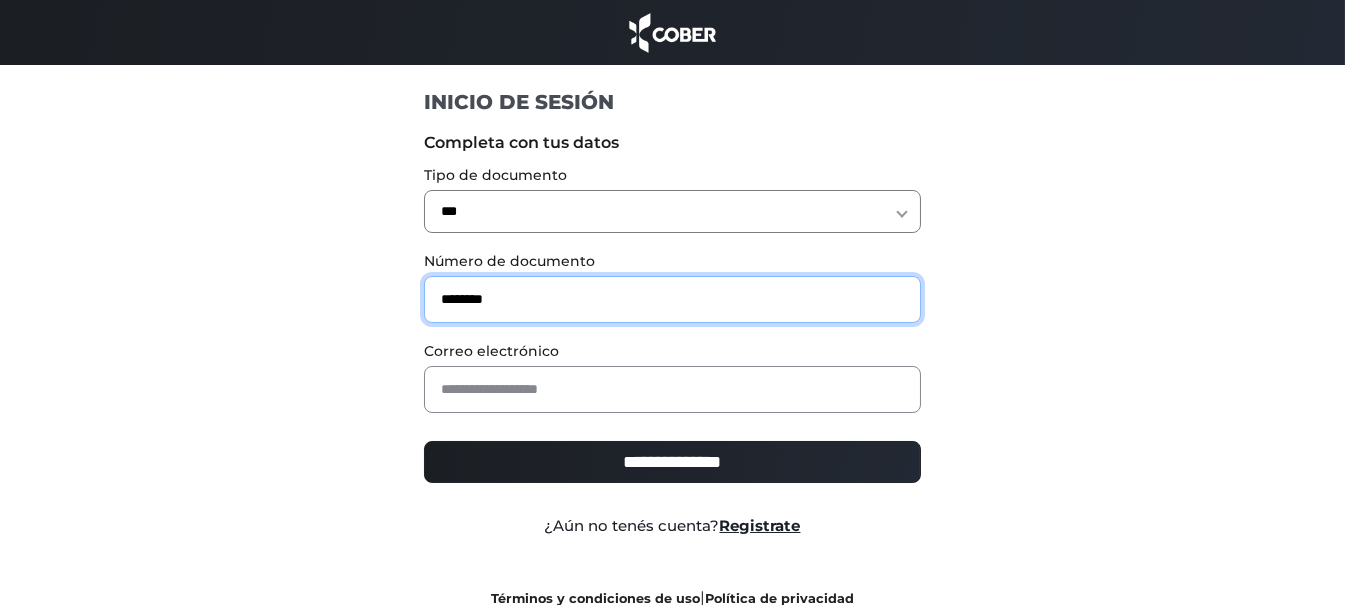 type on "********" 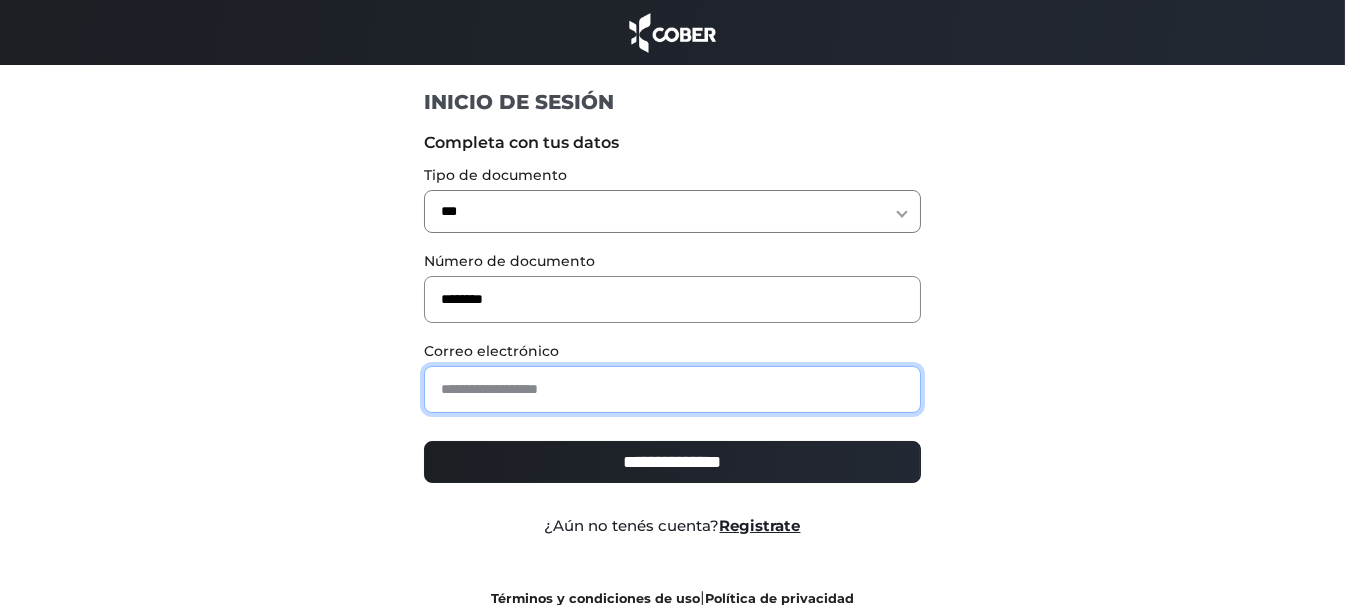 click at bounding box center [672, 389] 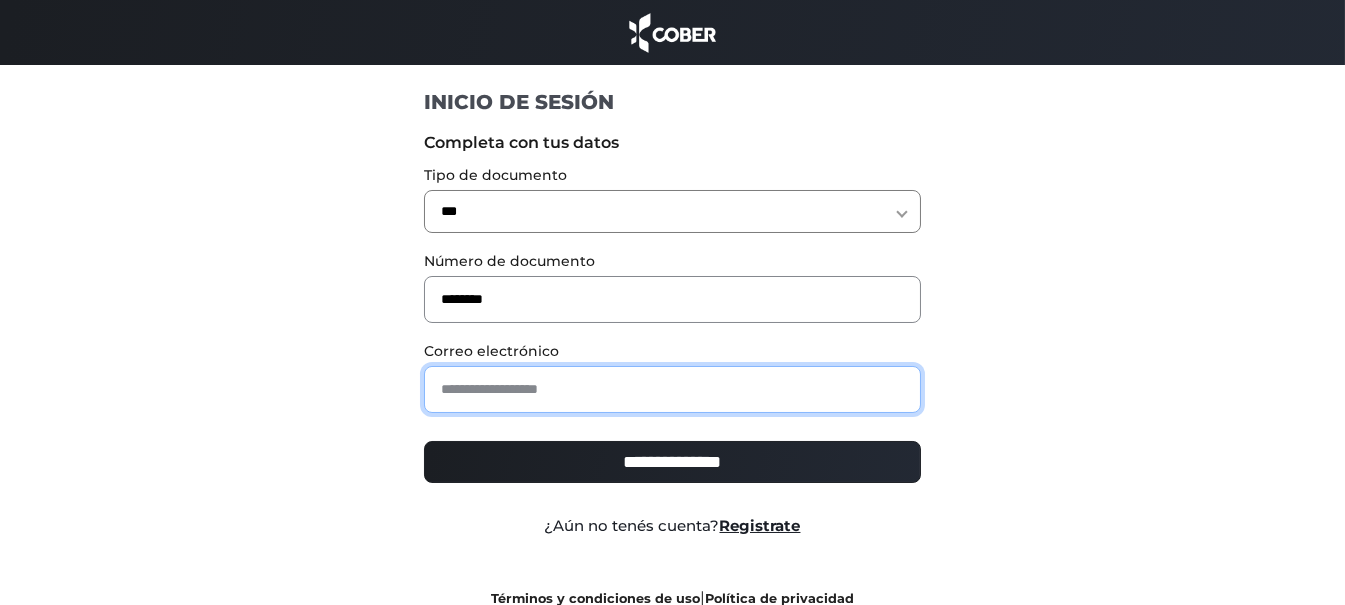 paste on "**********" 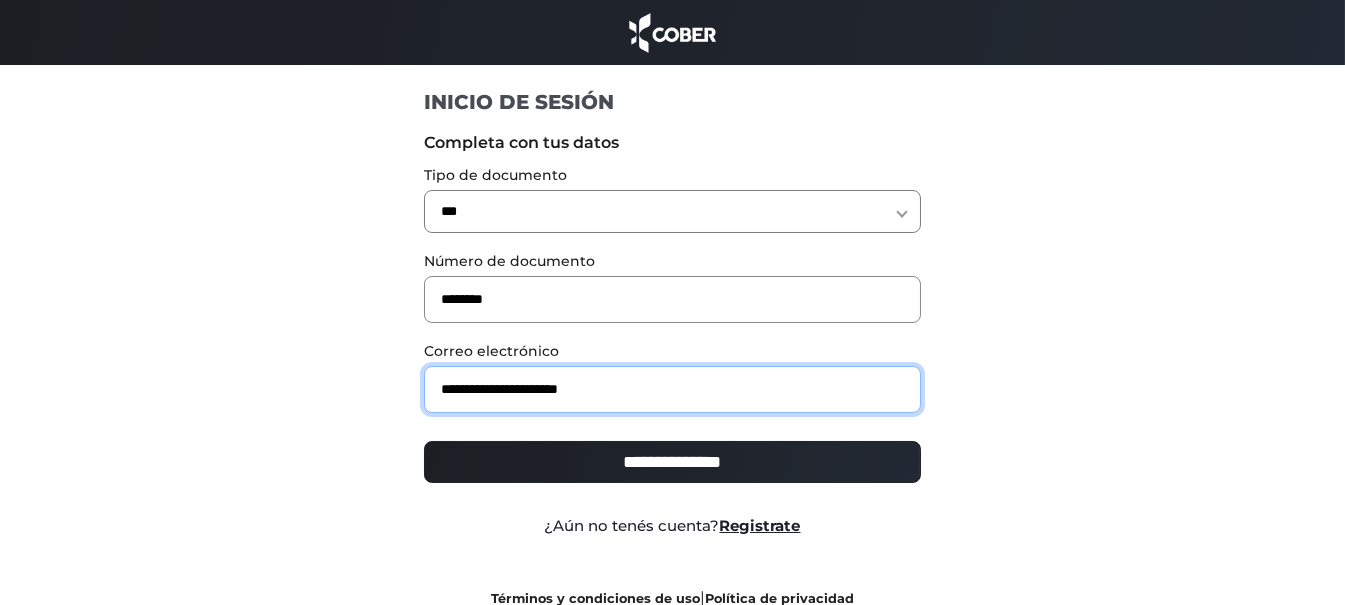 type on "**********" 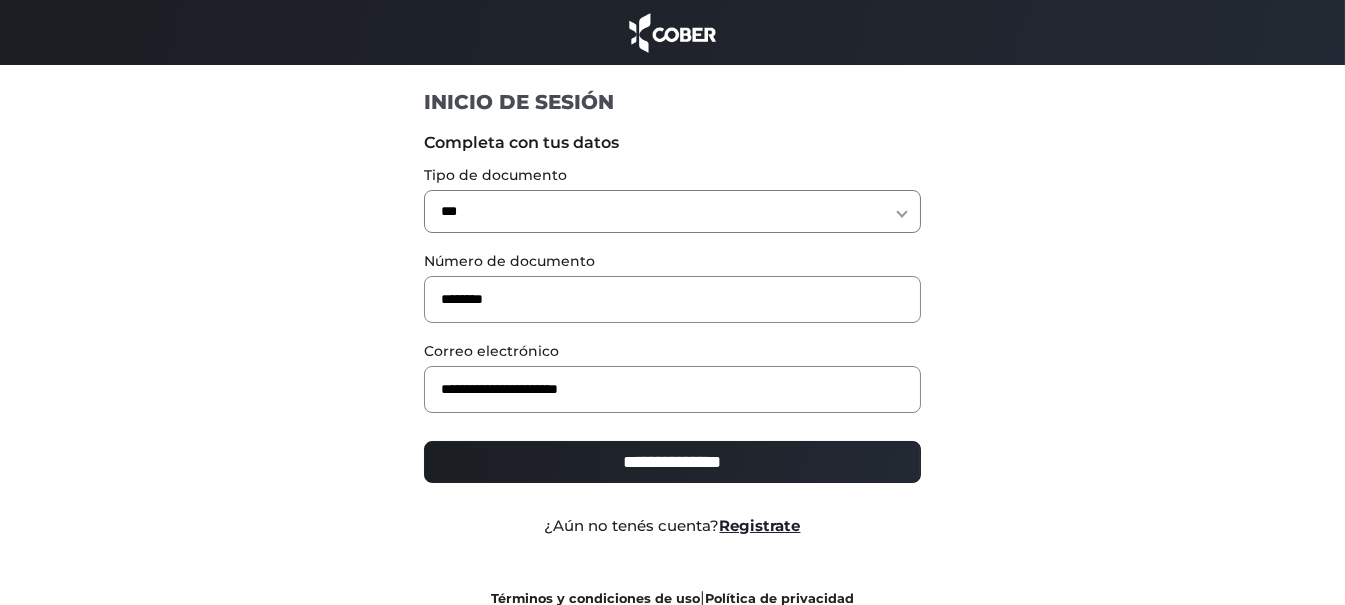 click on "**********" at bounding box center [672, 462] 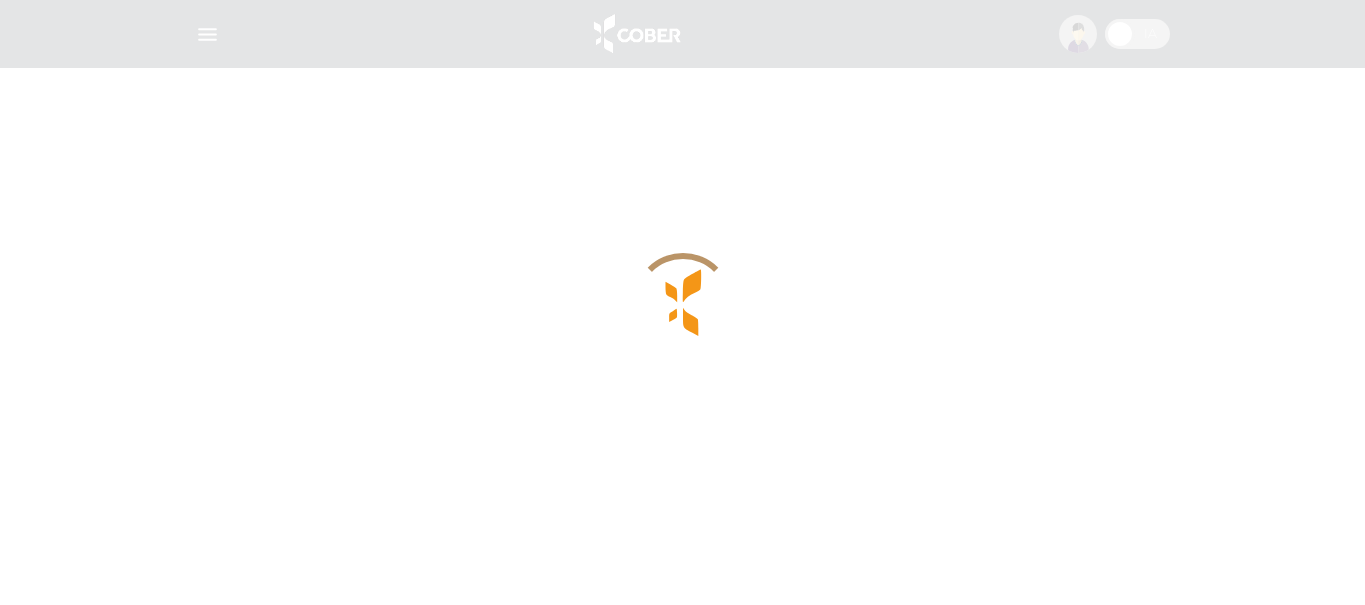 scroll, scrollTop: 0, scrollLeft: 0, axis: both 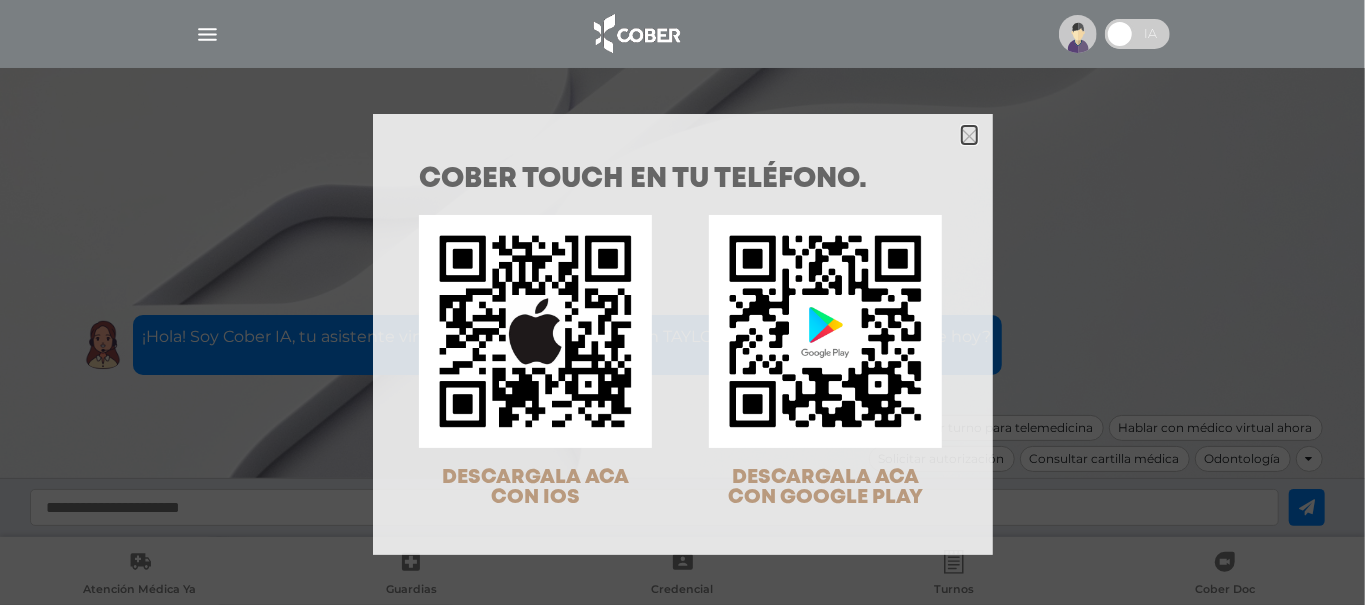 click 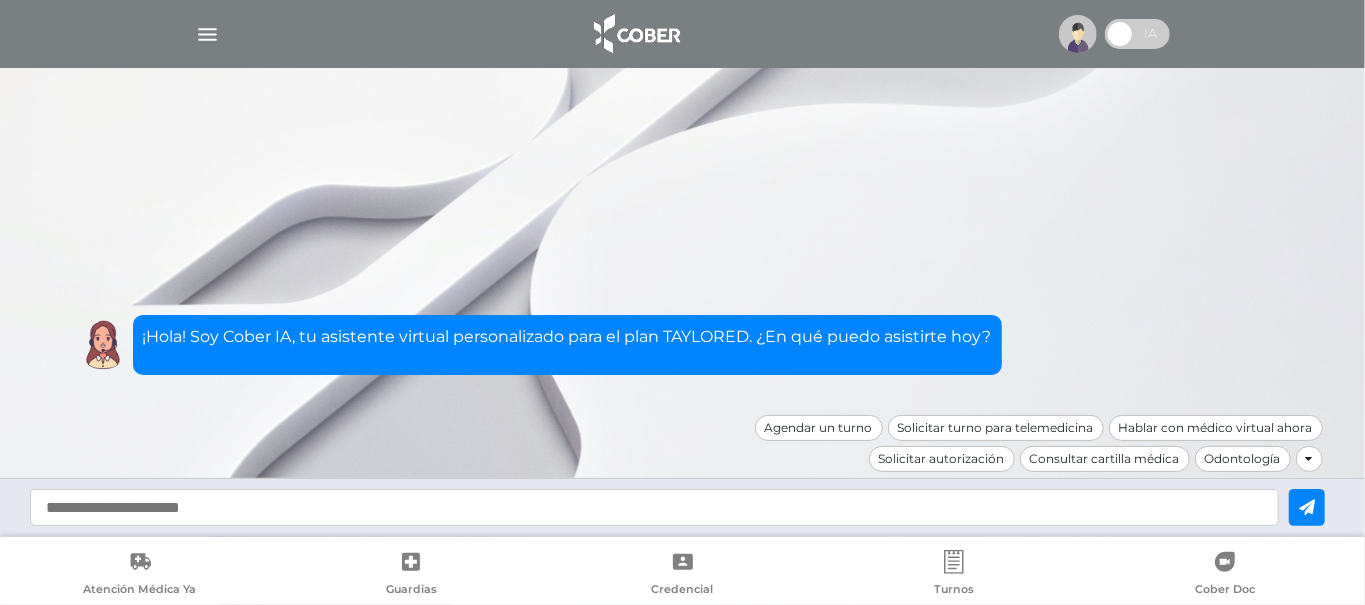 click at bounding box center (207, 34) 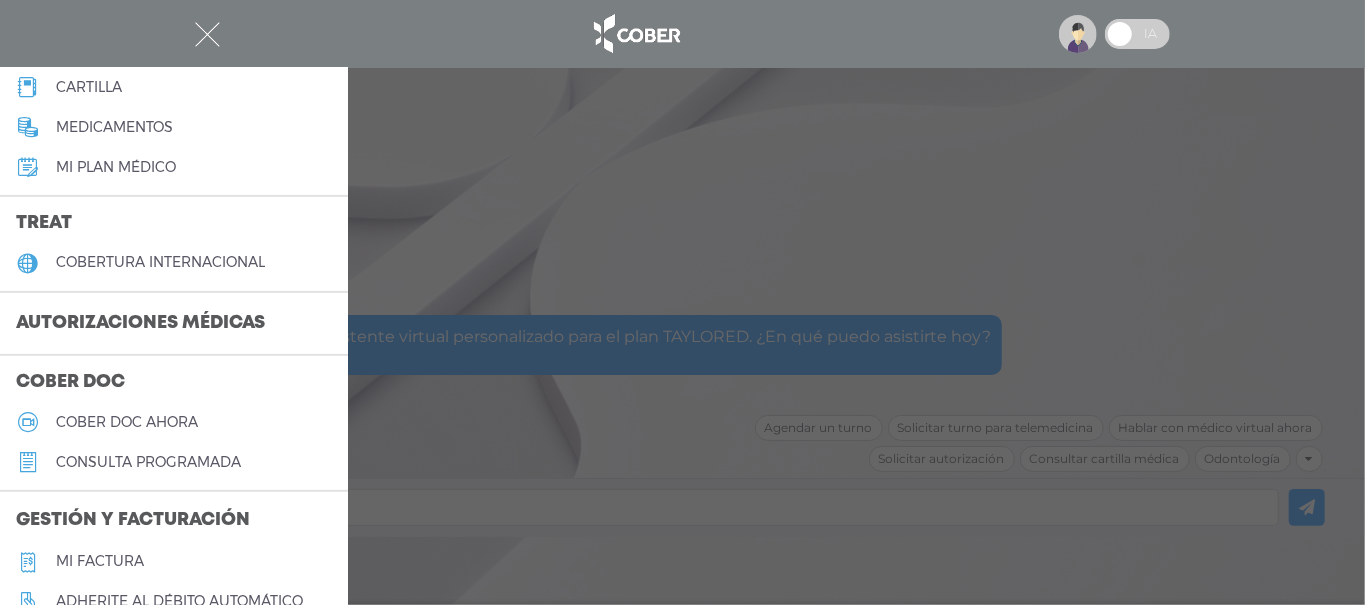 scroll, scrollTop: 266, scrollLeft: 0, axis: vertical 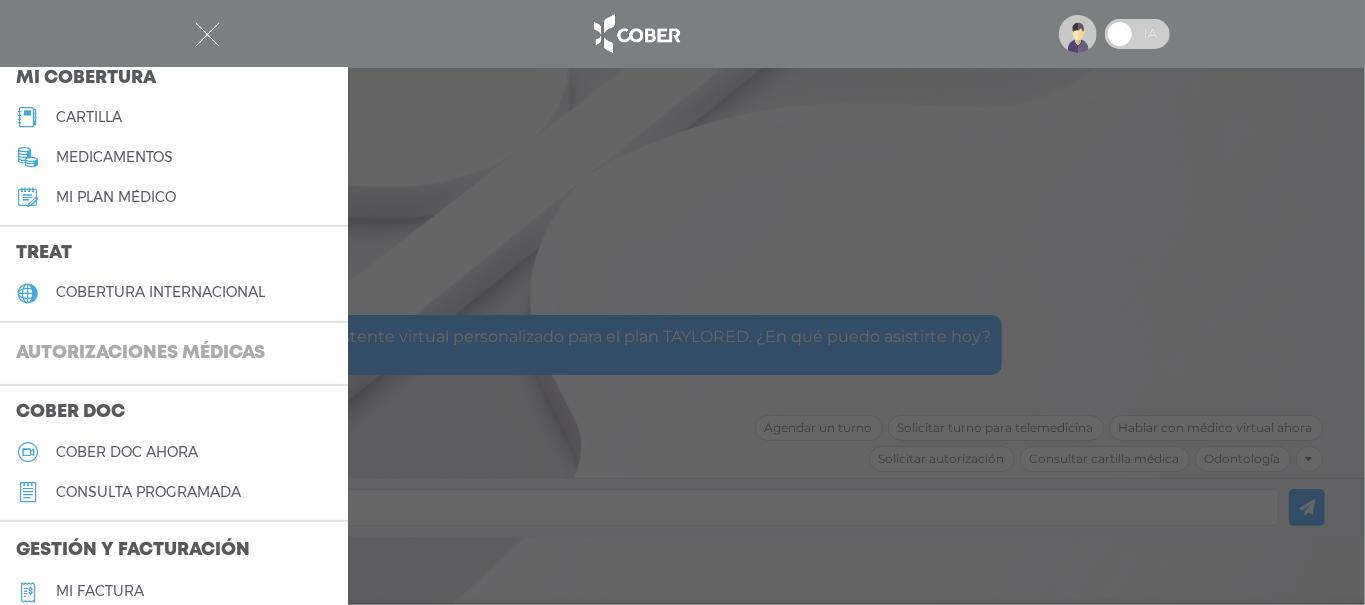 click on "Autorizaciones médicas" at bounding box center (140, 354) 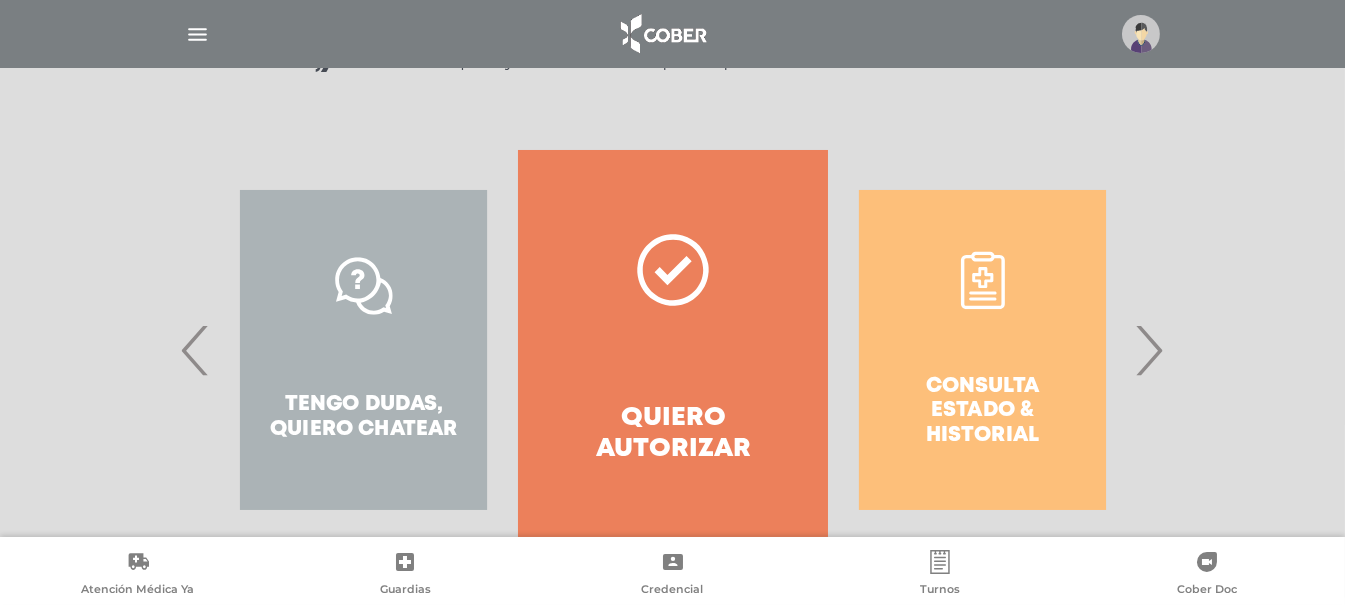 scroll, scrollTop: 397, scrollLeft: 0, axis: vertical 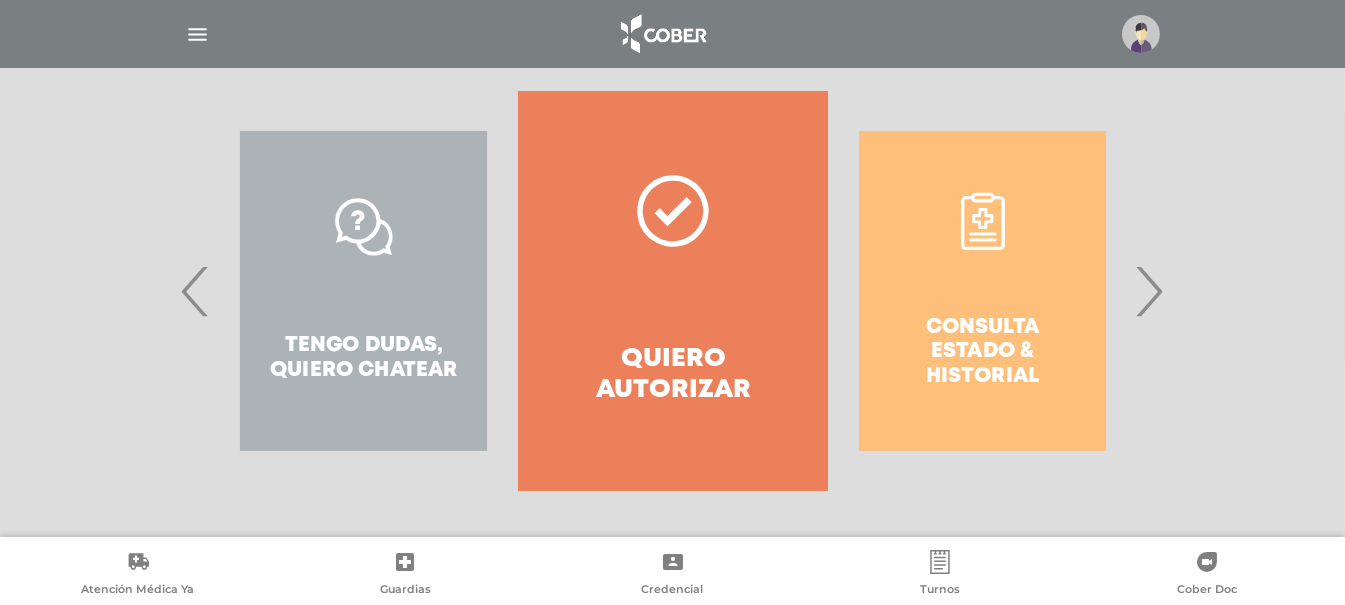 click on "Consulta estado & historial" at bounding box center [982, 291] 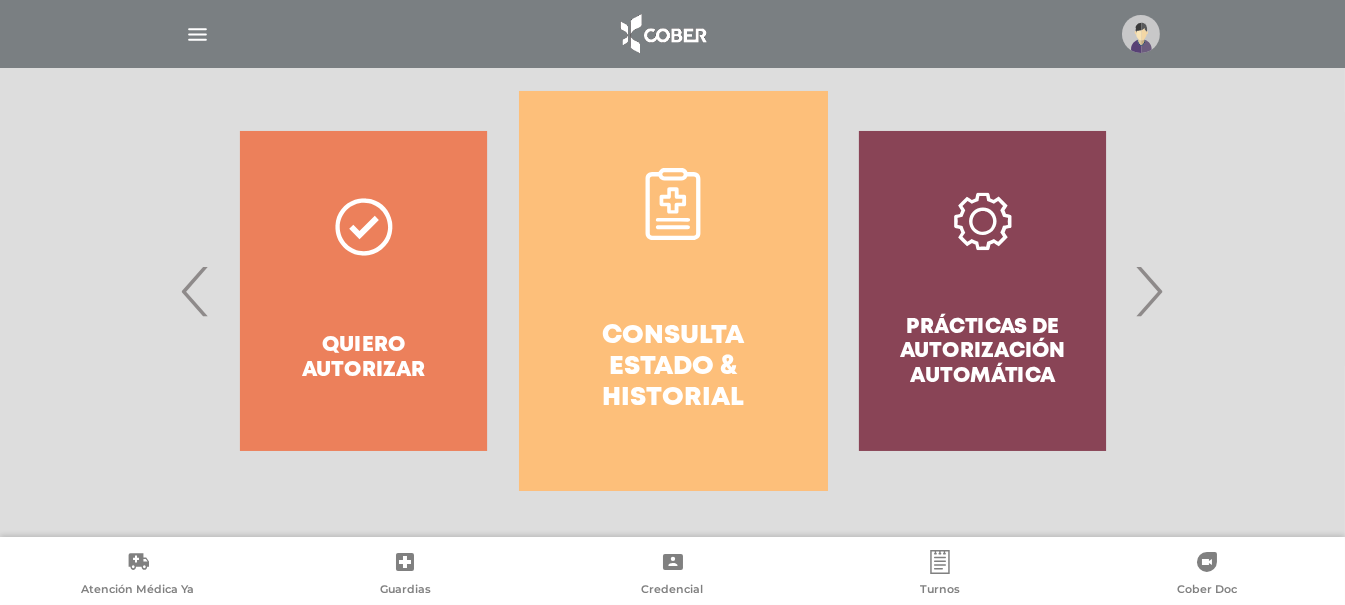 click on "›" at bounding box center (1149, 291) 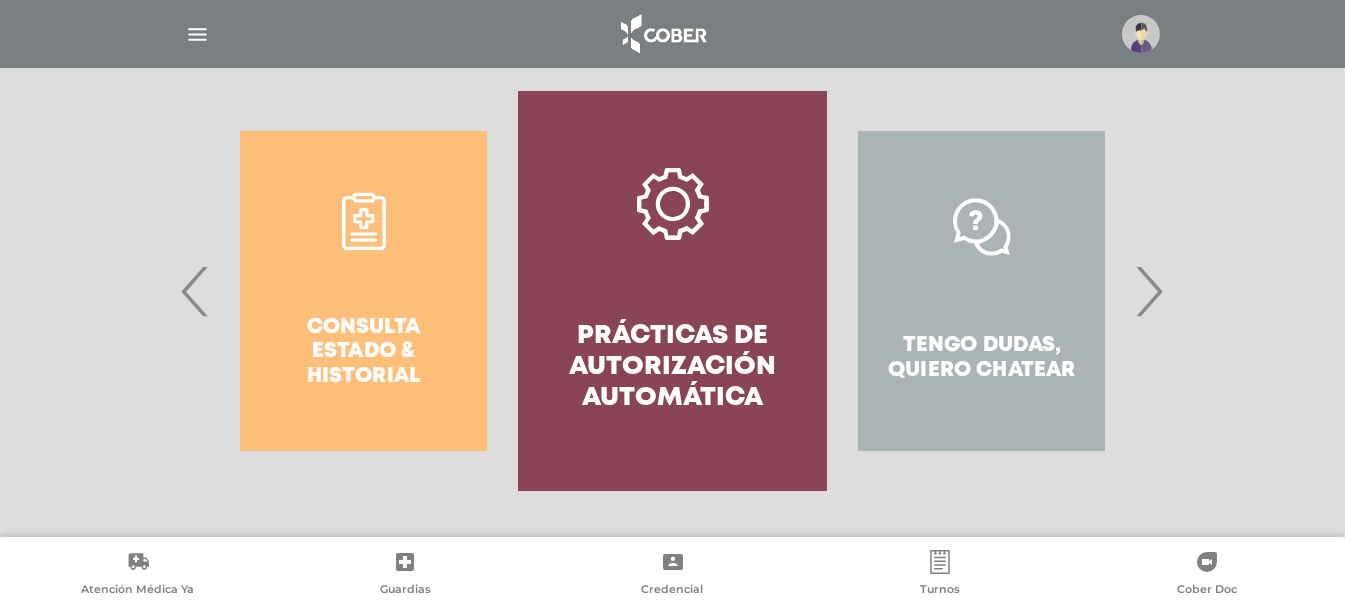 click on "›" at bounding box center (1149, 291) 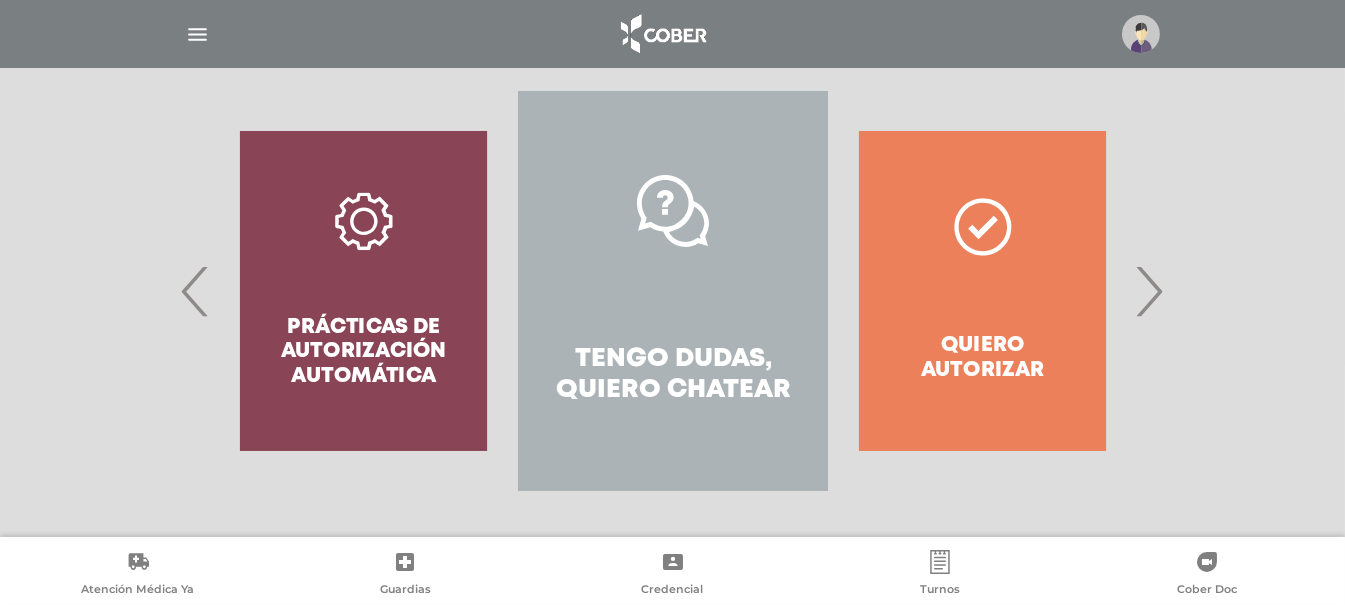 click on "›" at bounding box center (1149, 291) 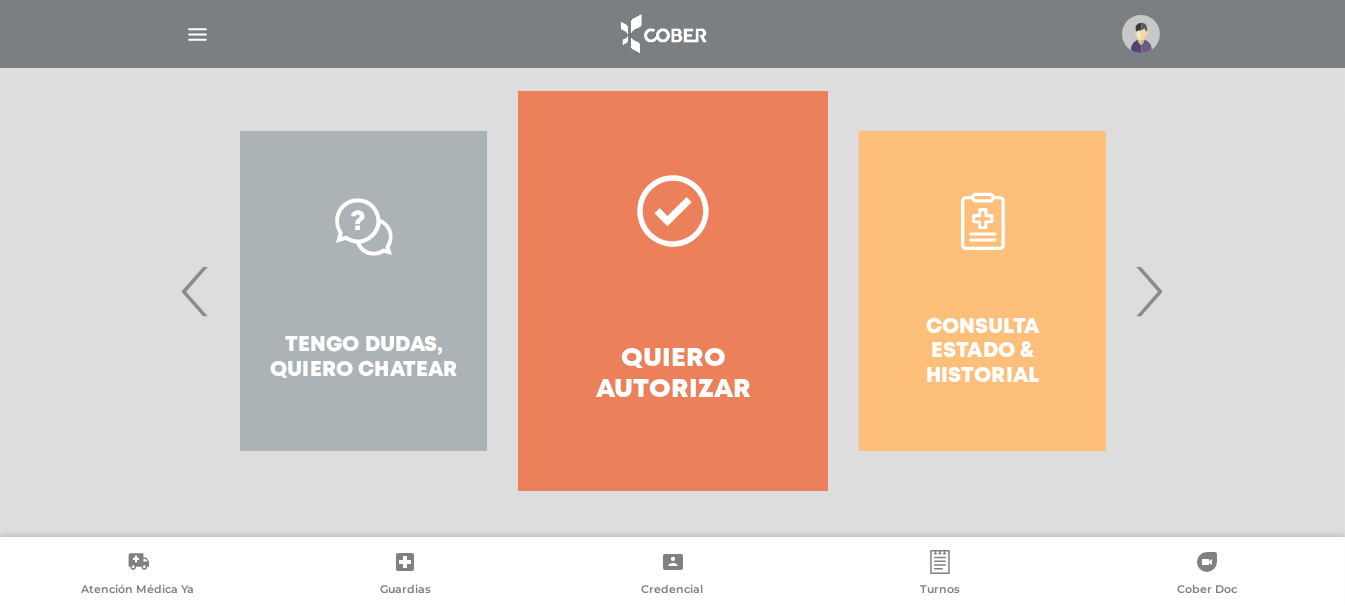 click on "›" at bounding box center [1149, 291] 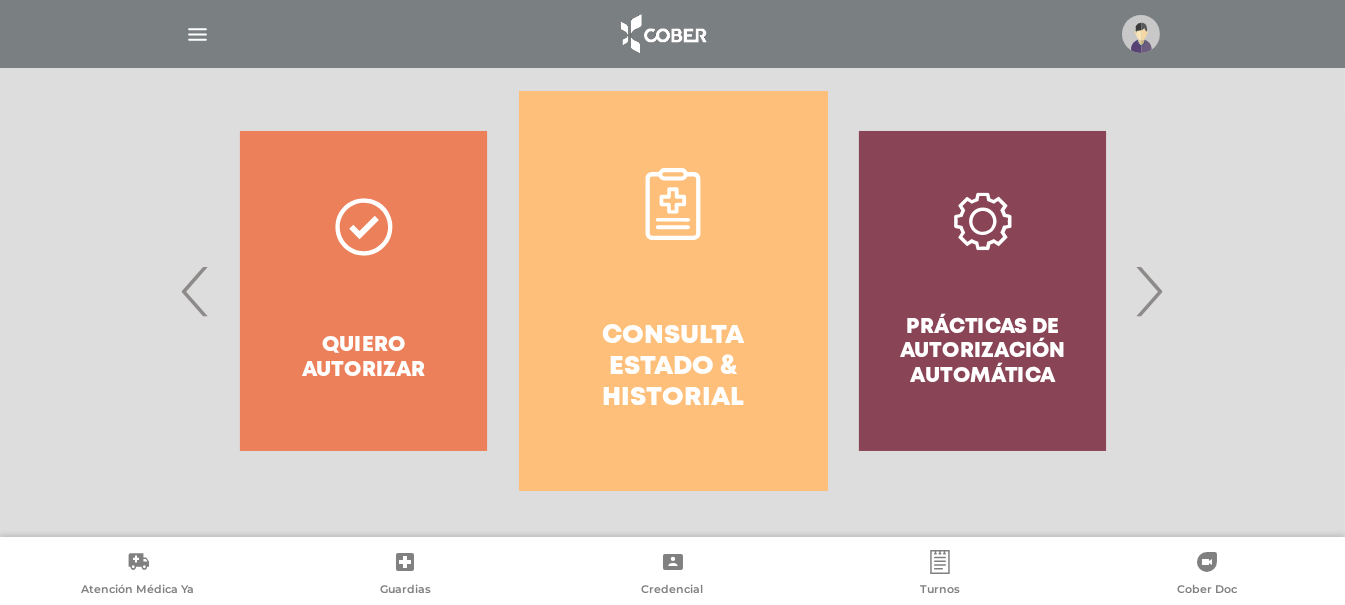 click on "›" at bounding box center [1149, 291] 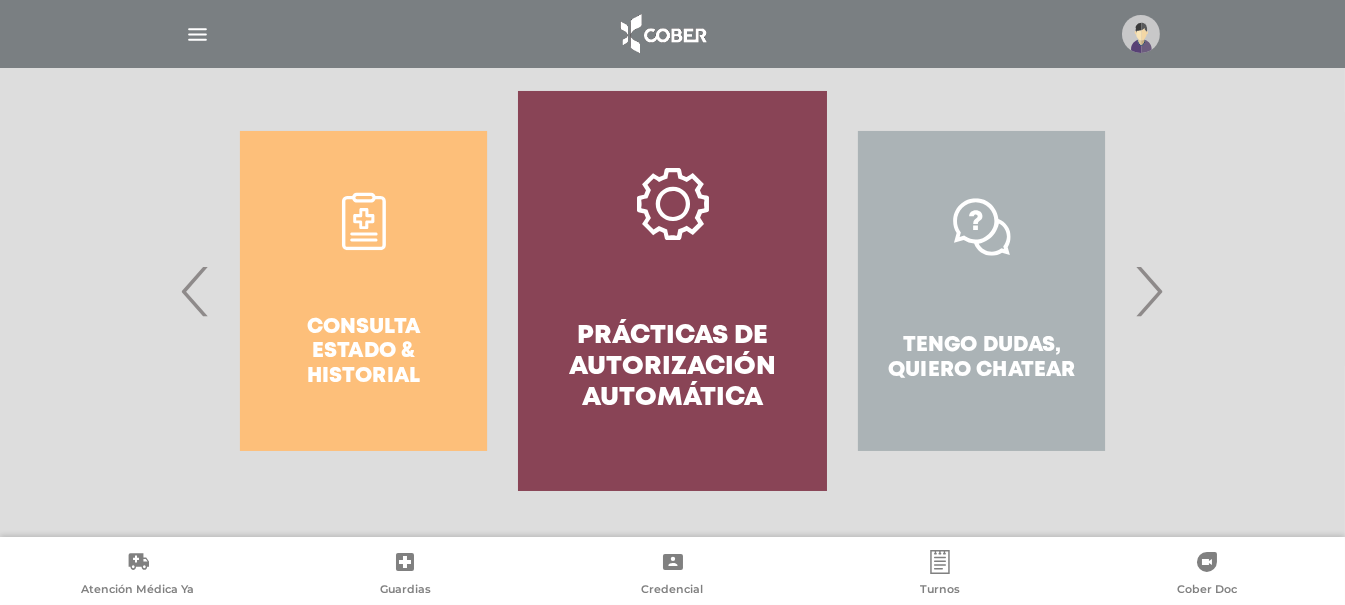 click on "›" at bounding box center (1149, 291) 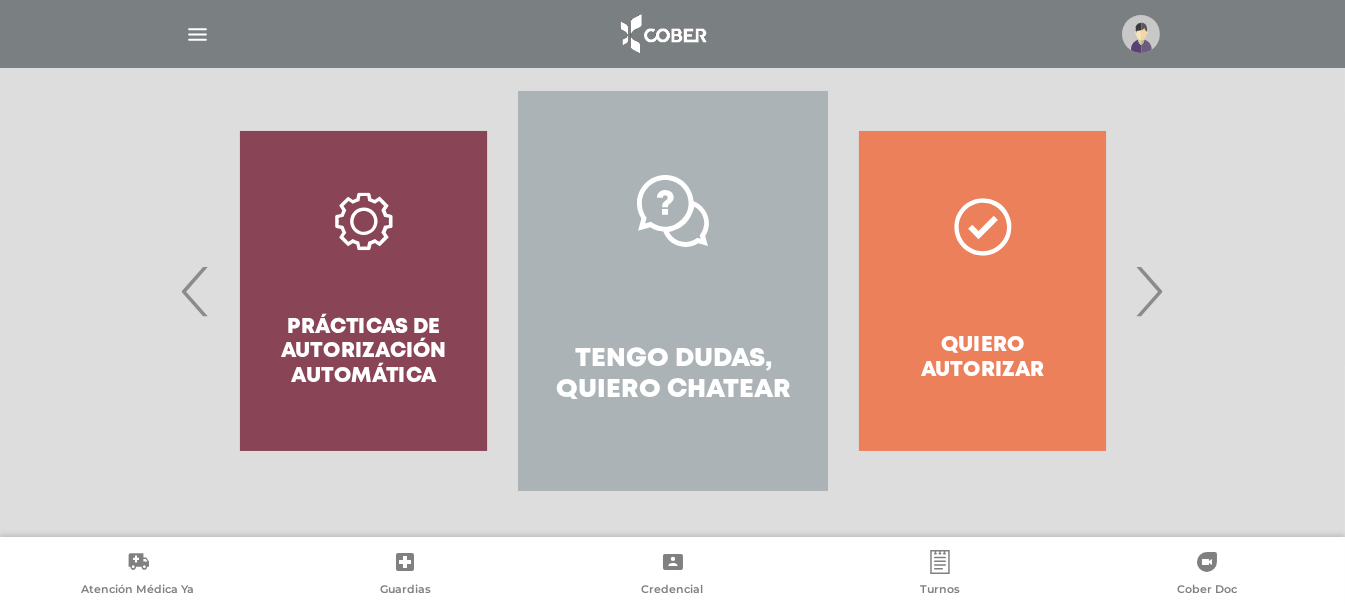 click on "›" at bounding box center [1149, 291] 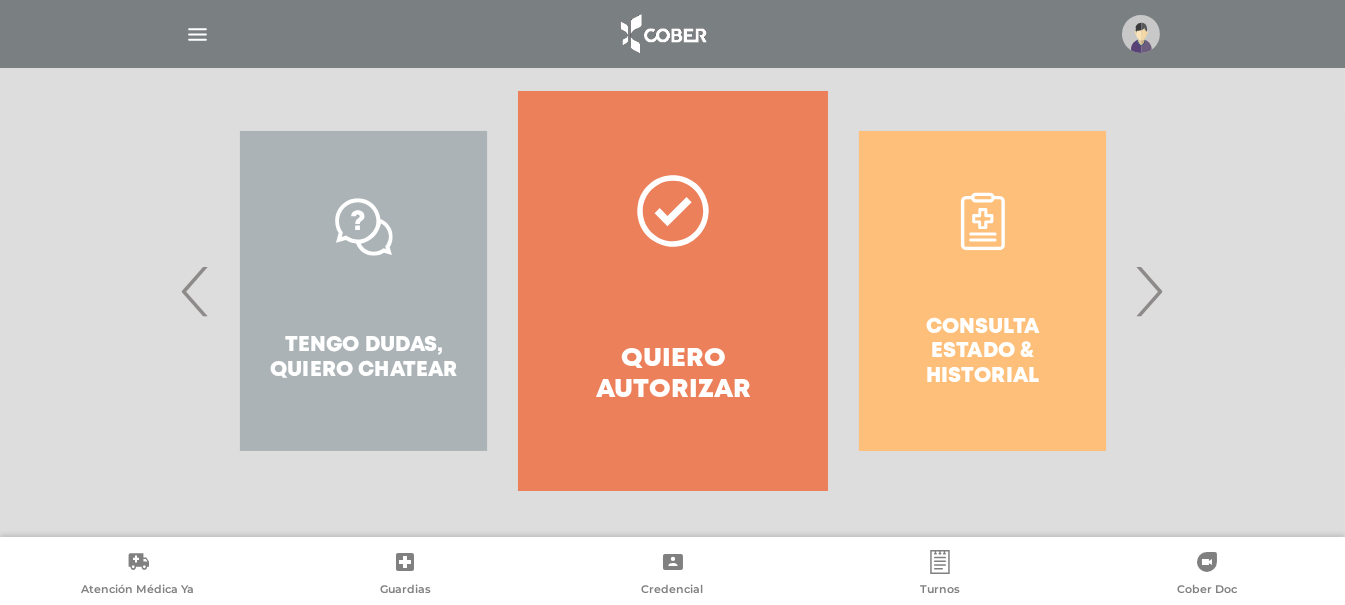 click on "›" at bounding box center [1149, 291] 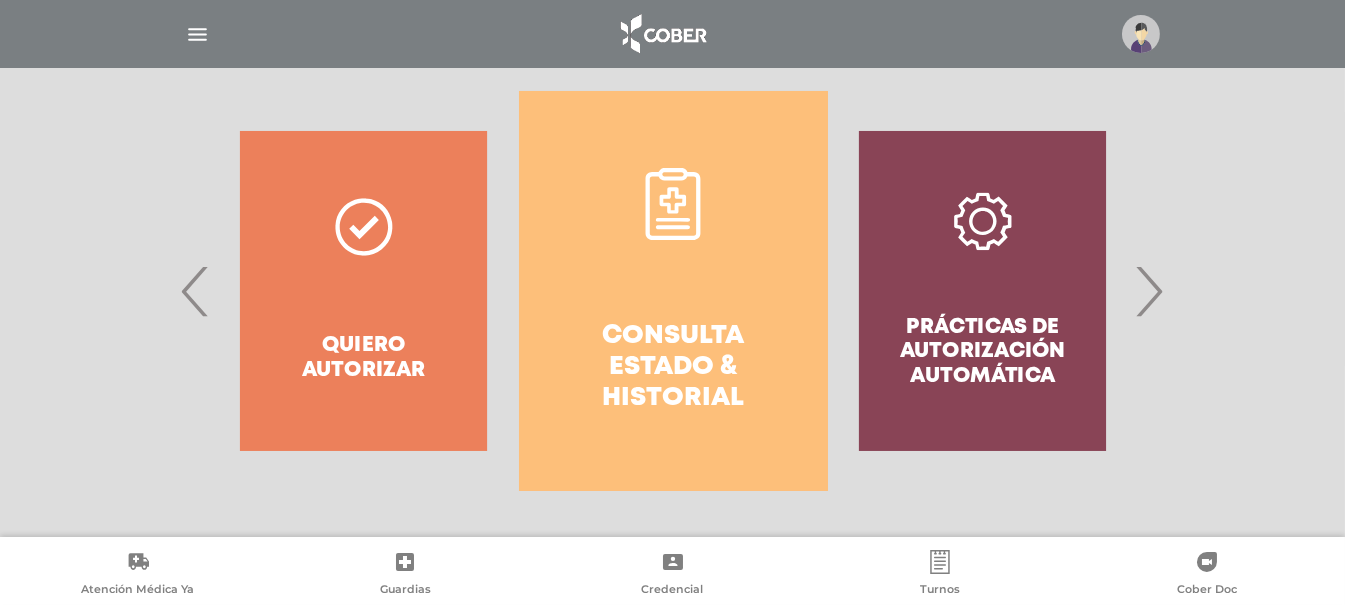 click on "›" at bounding box center [1149, 291] 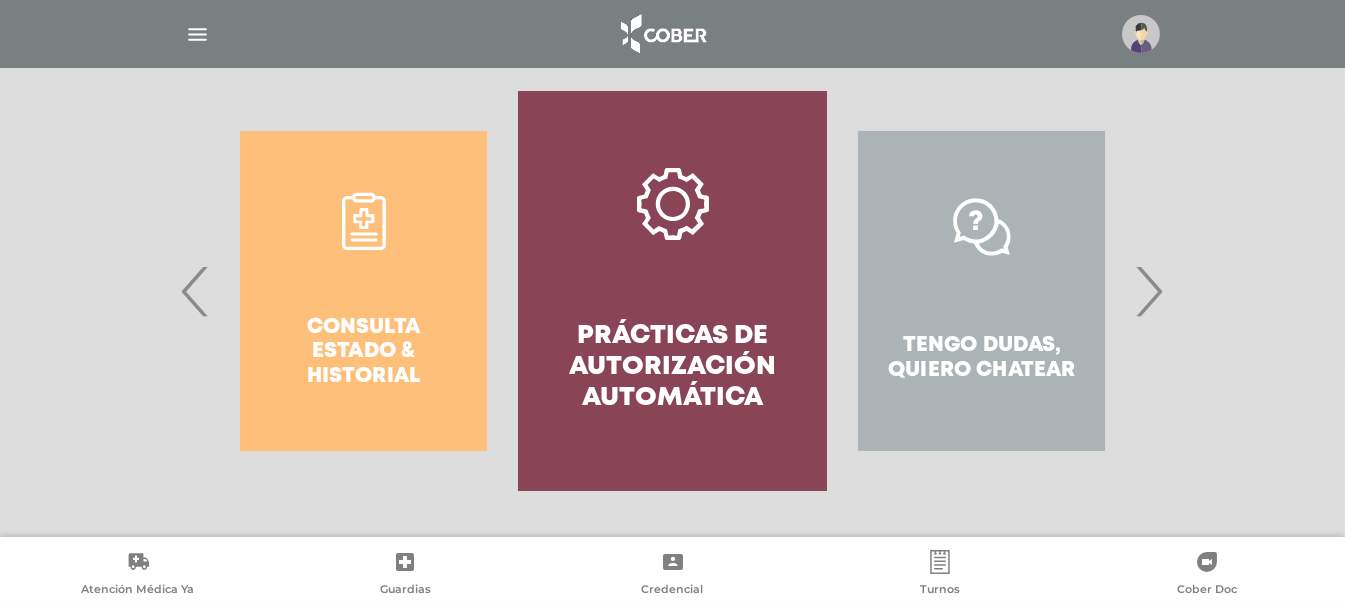click on "›" at bounding box center [1149, 291] 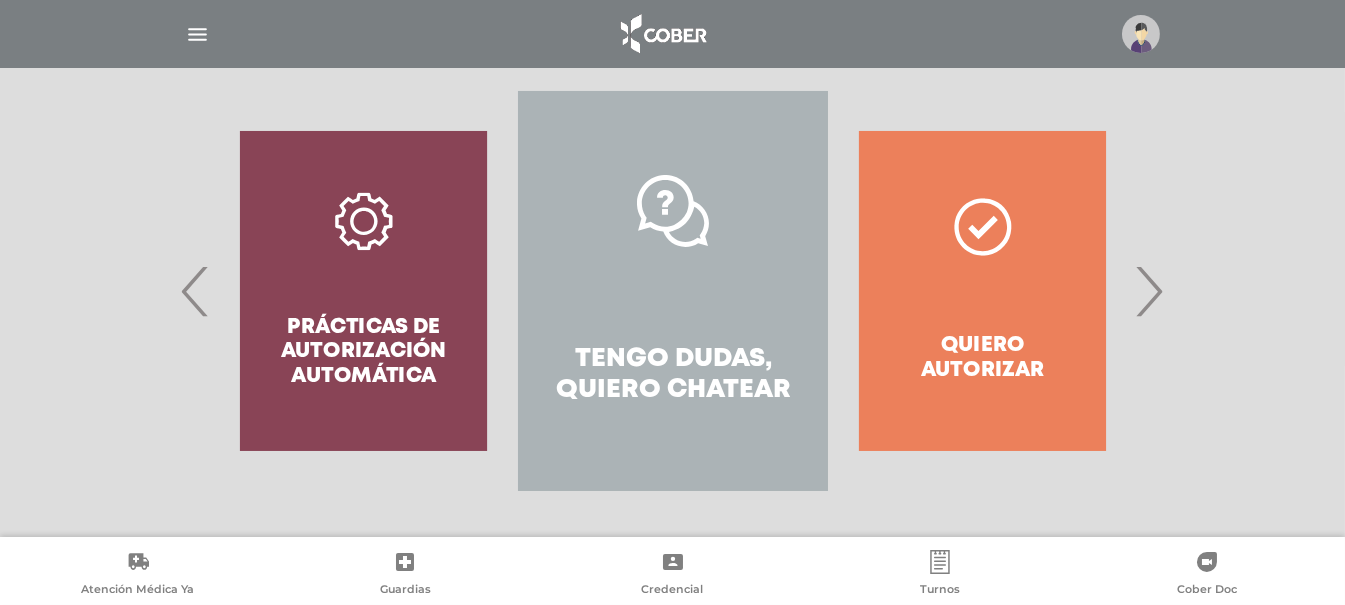 click on "›" at bounding box center (1149, 291) 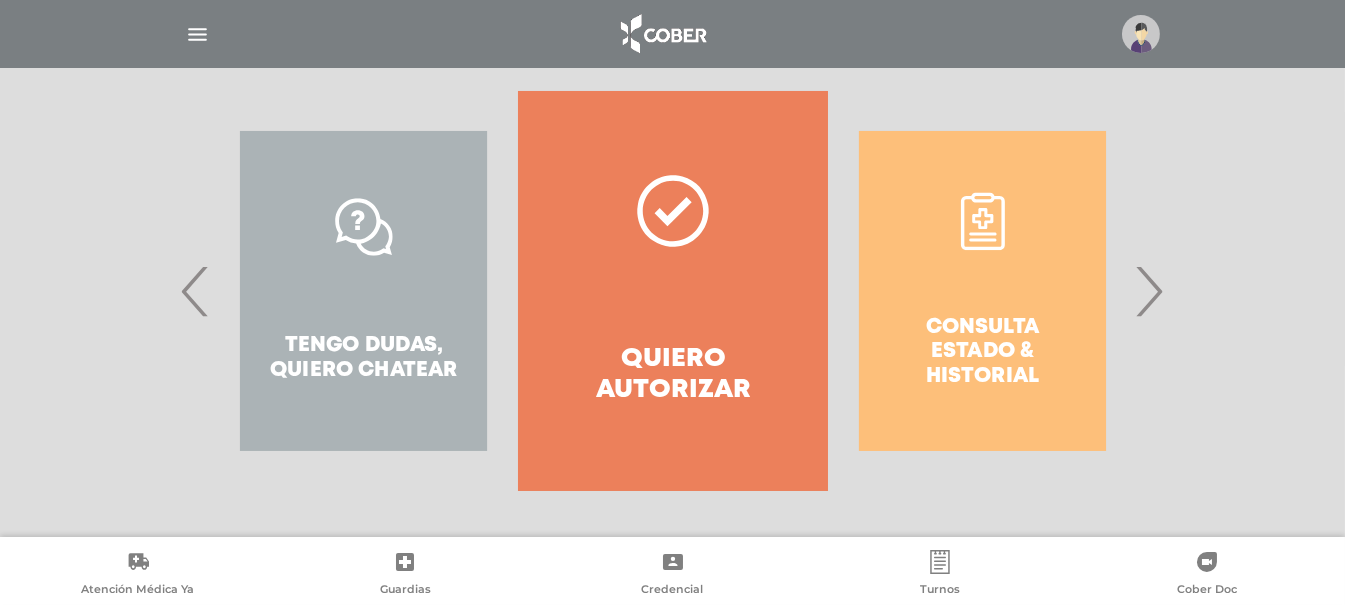 click on "Quiero autorizar" at bounding box center (672, 291) 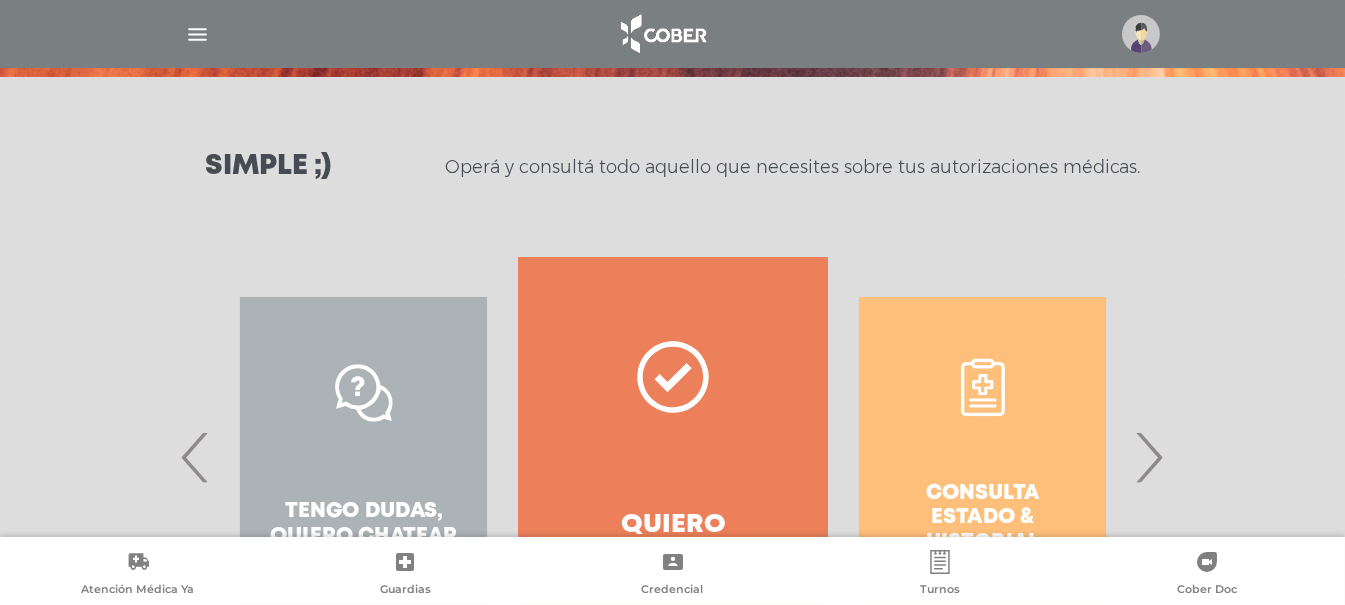 scroll, scrollTop: 221, scrollLeft: 0, axis: vertical 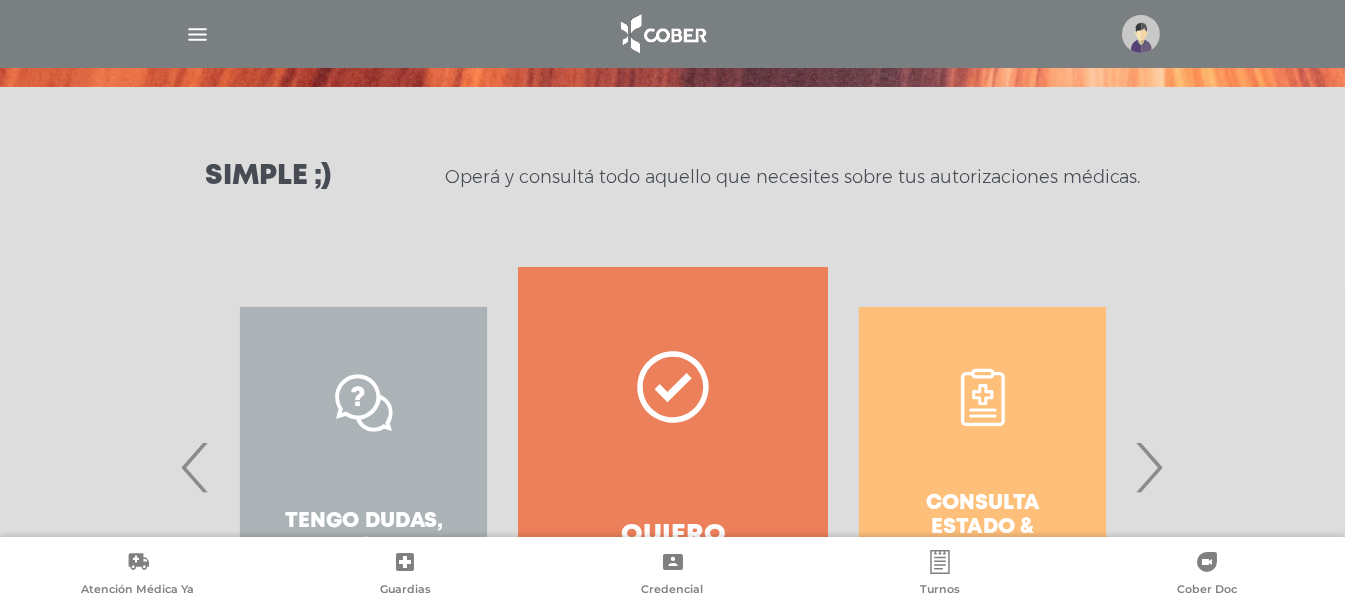 click at bounding box center (197, 34) 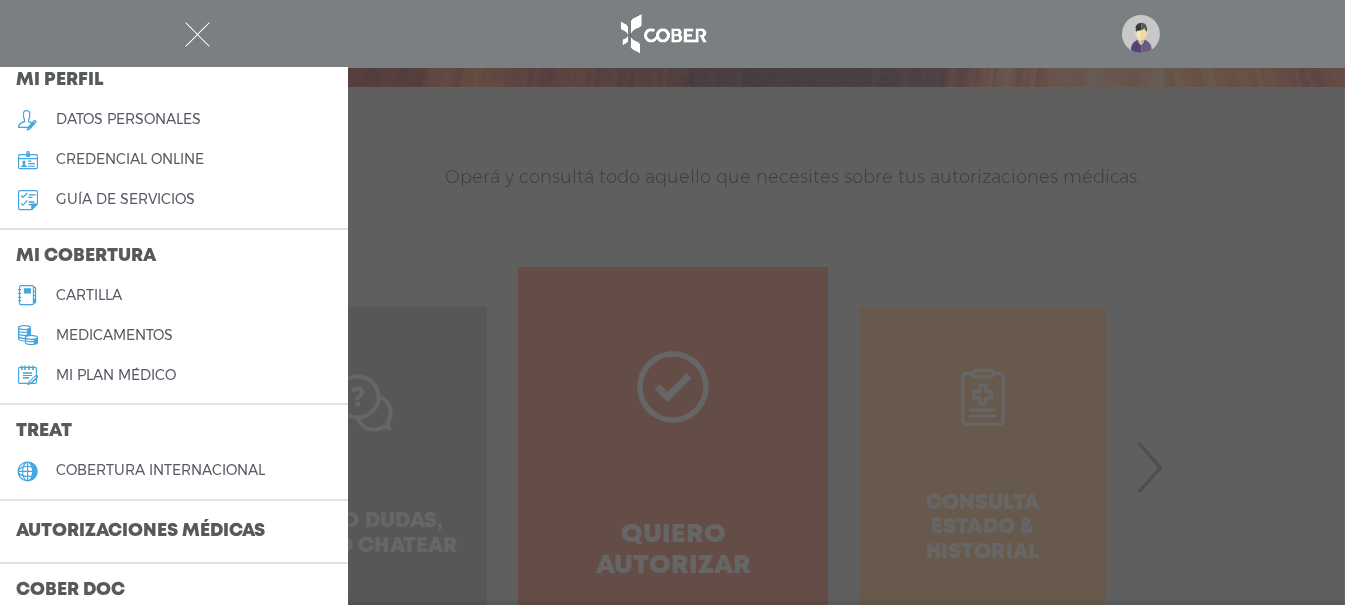scroll, scrollTop: 133, scrollLeft: 0, axis: vertical 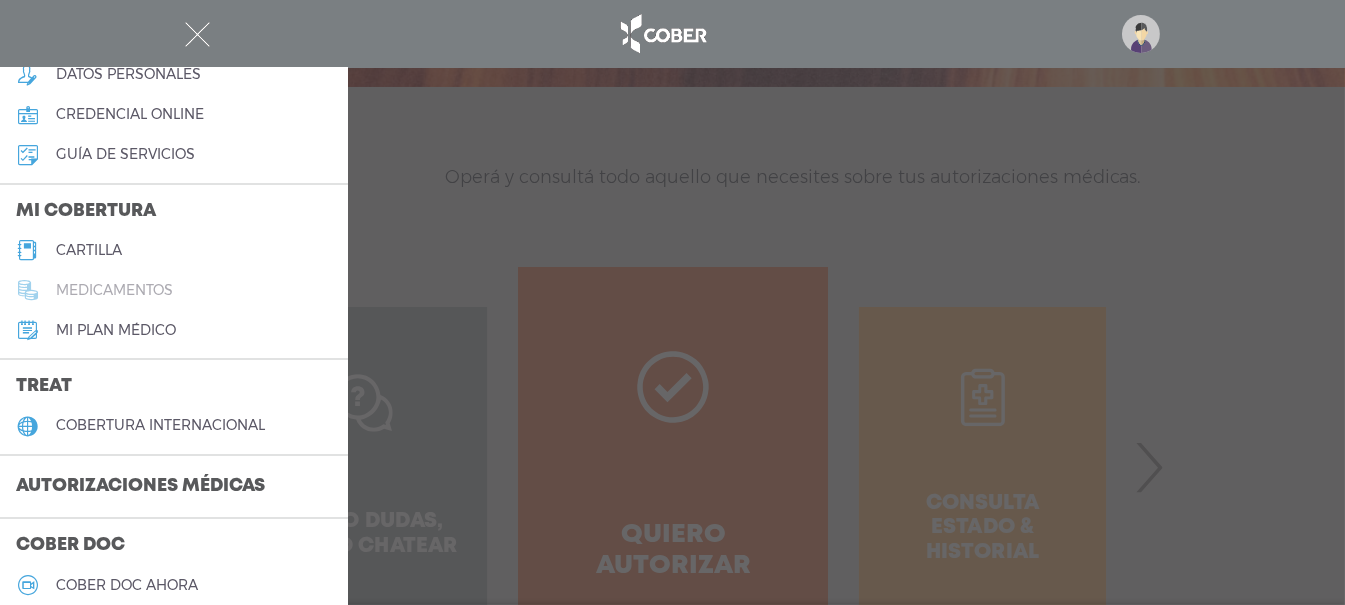 click on "medicamentos" at bounding box center [114, 290] 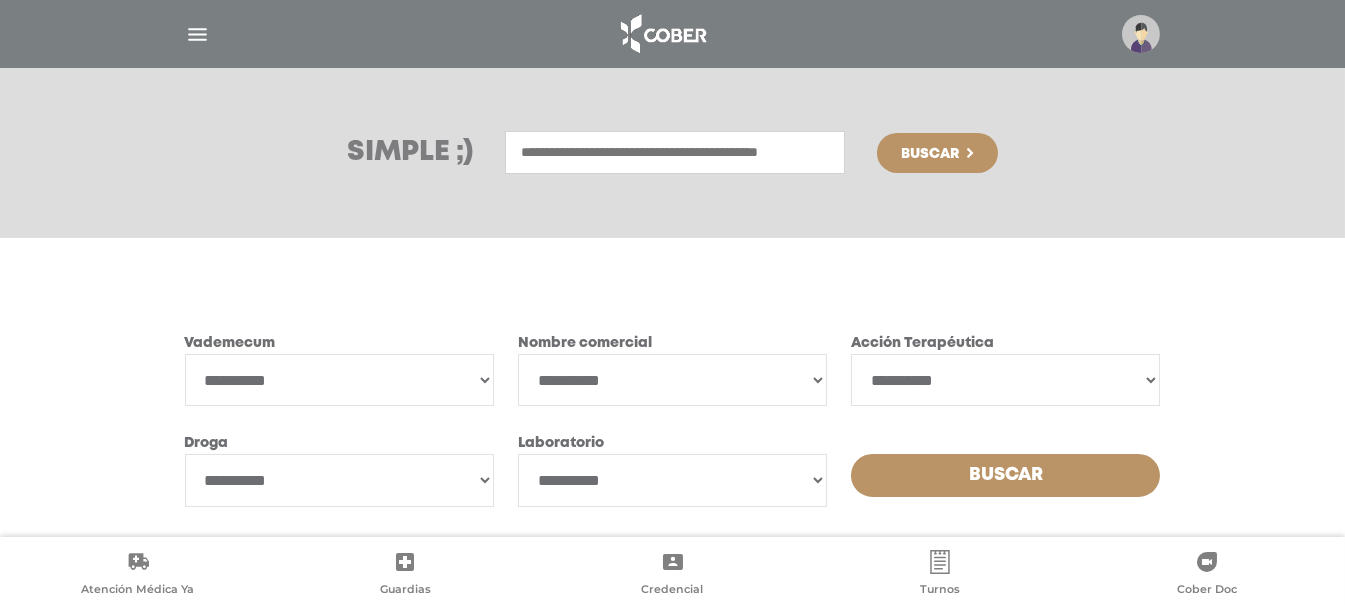 scroll, scrollTop: 285, scrollLeft: 0, axis: vertical 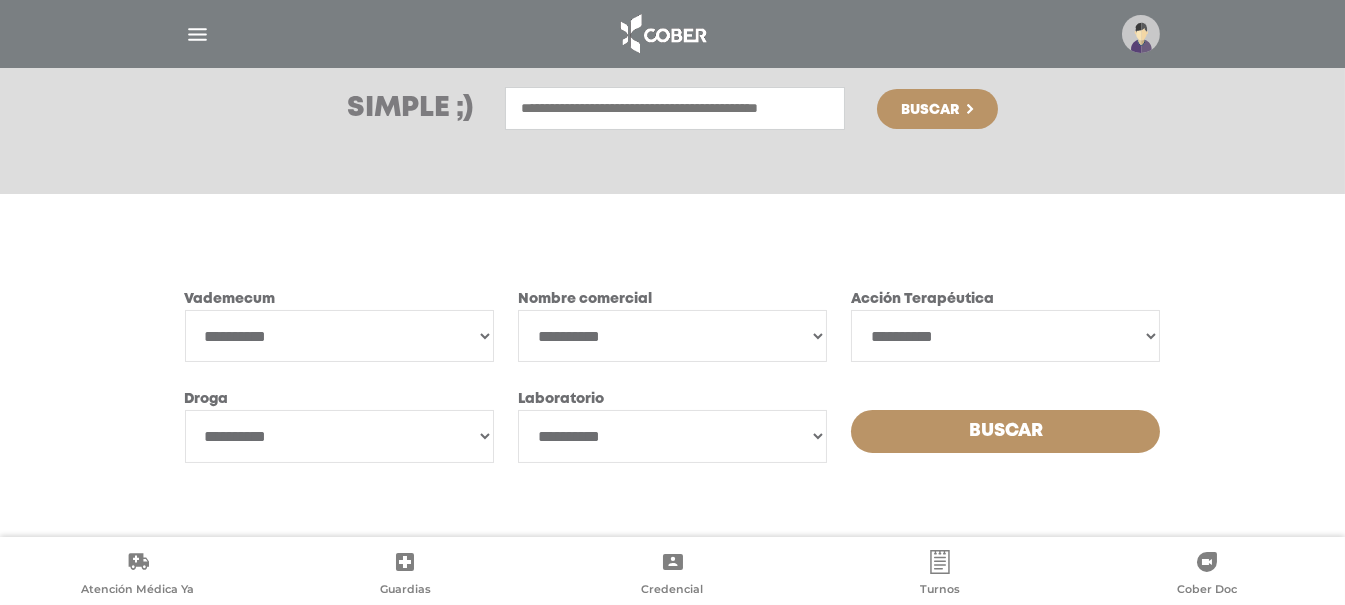 click on "**********" at bounding box center (339, 336) 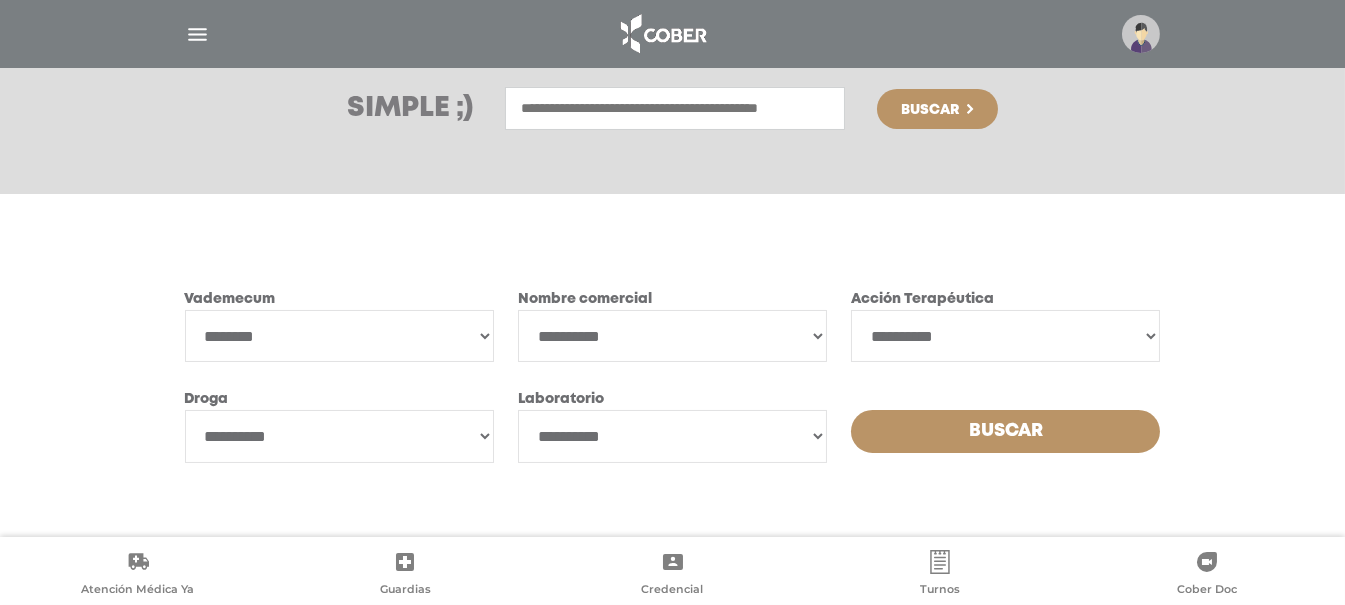 click on "**********" at bounding box center [339, 336] 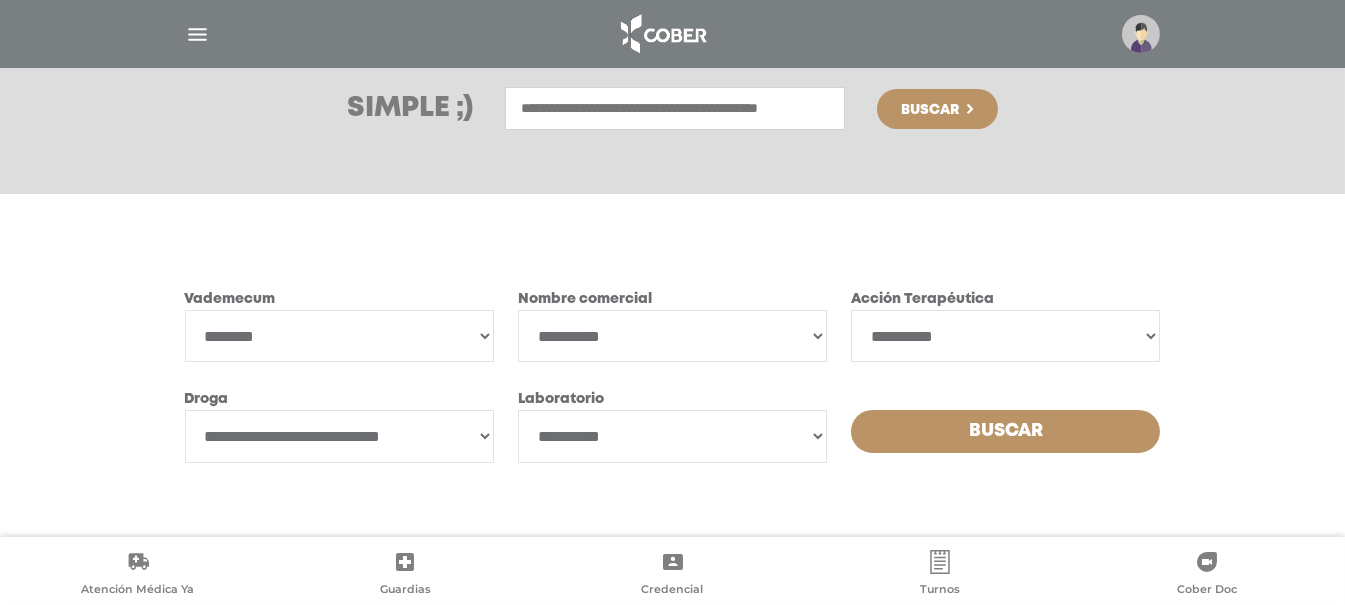 click on "**********" at bounding box center (339, 436) 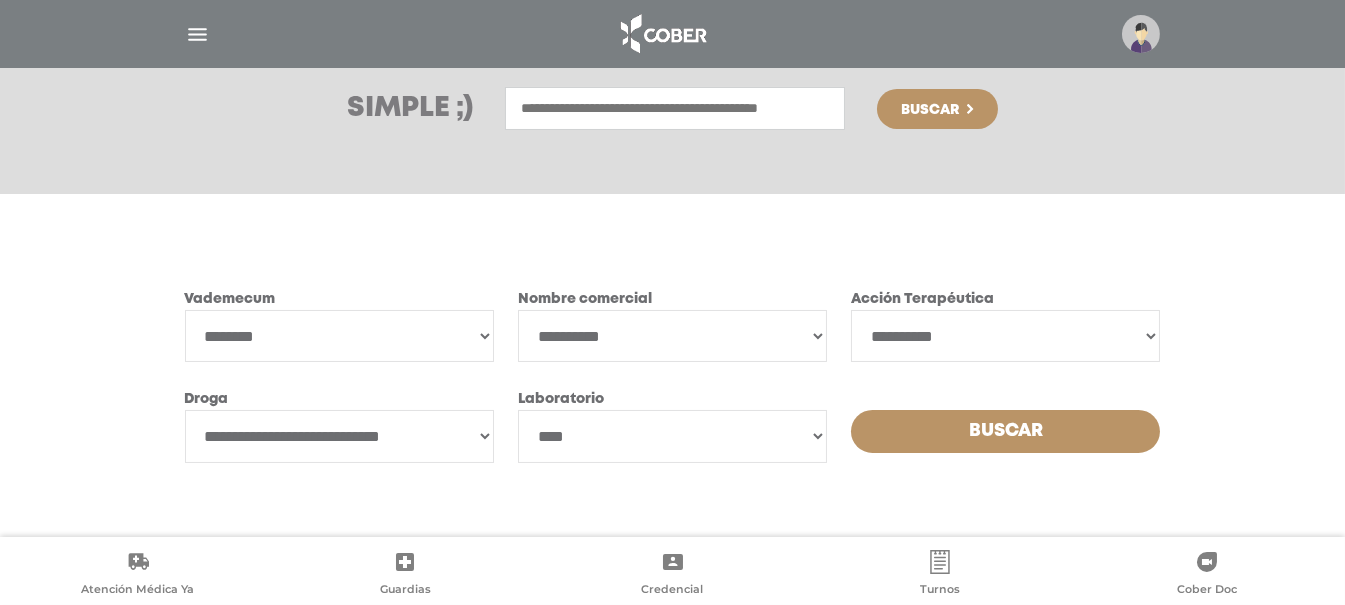 click on "[STREET] [STREET]" at bounding box center [672, 436] 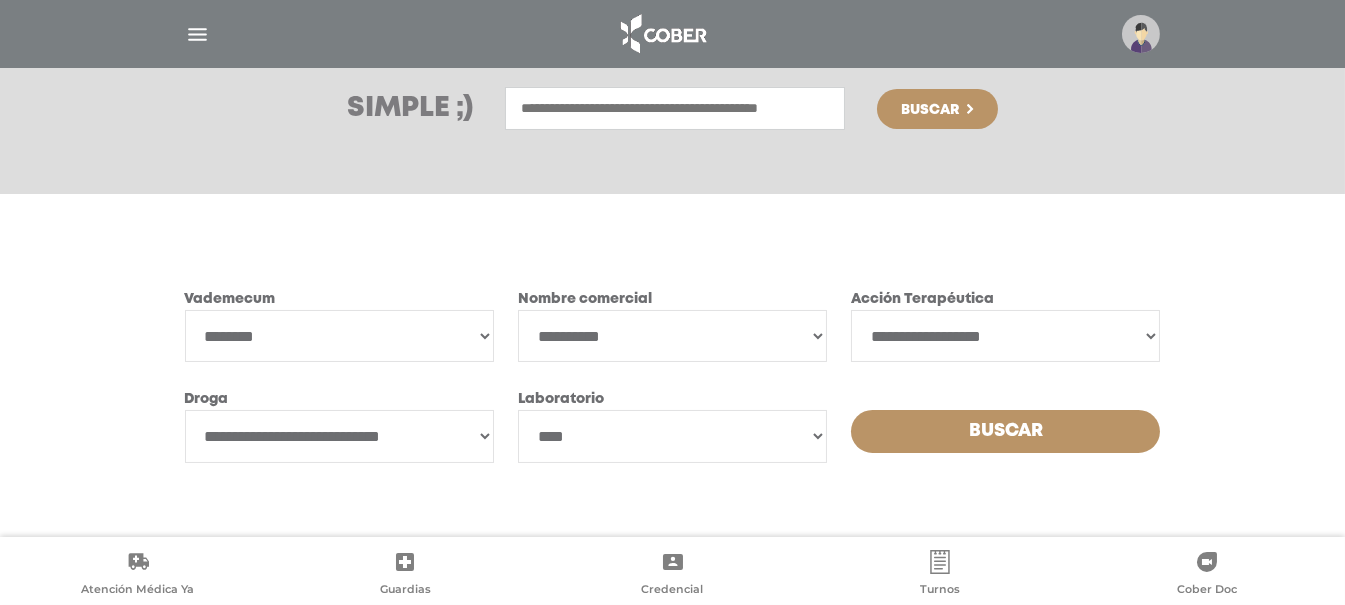 click on "[STREET] [STREET]" at bounding box center [1005, 336] 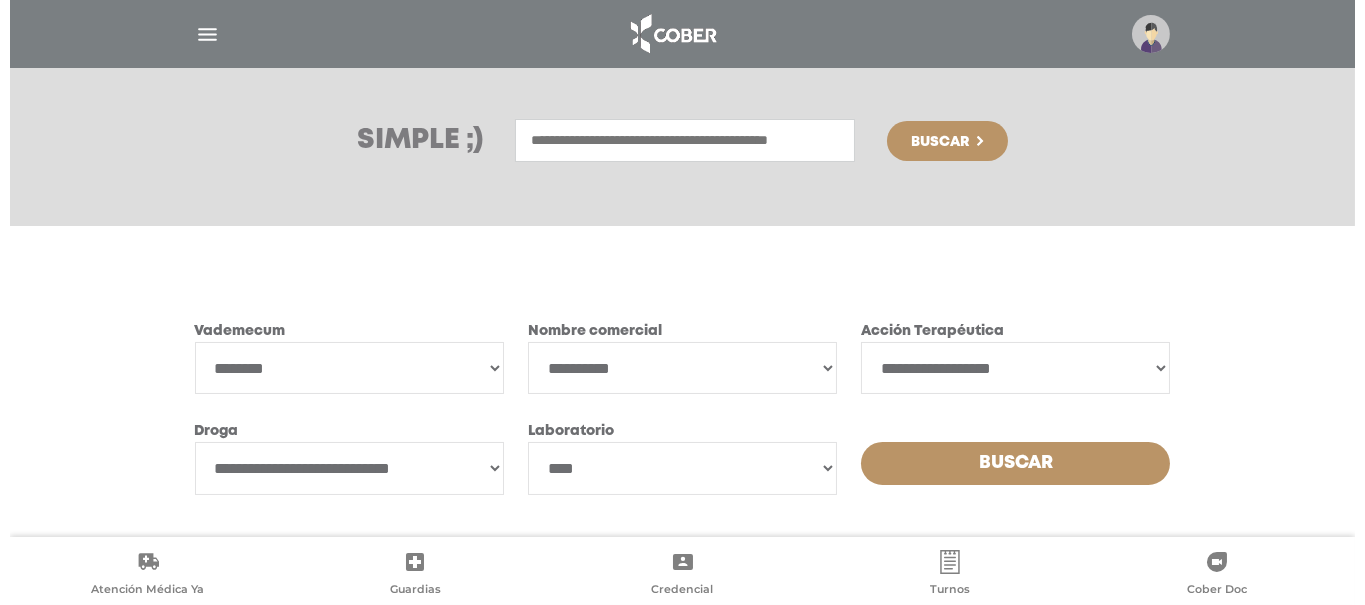 scroll, scrollTop: 285, scrollLeft: 0, axis: vertical 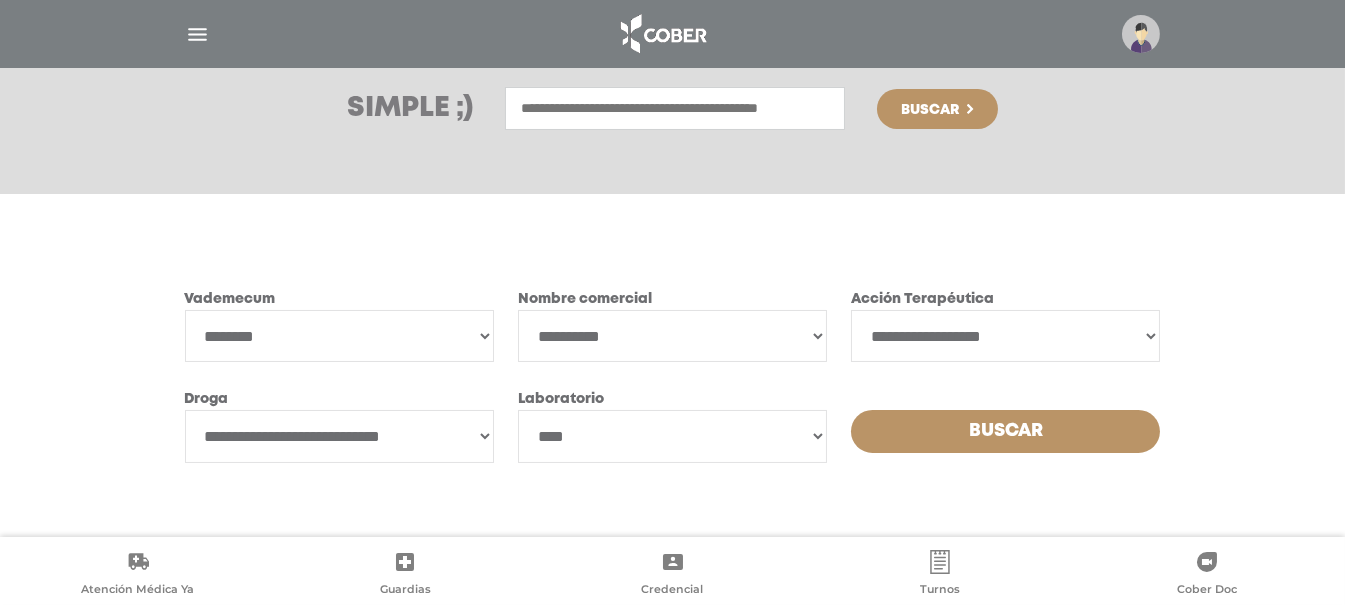 click at bounding box center [197, 34] 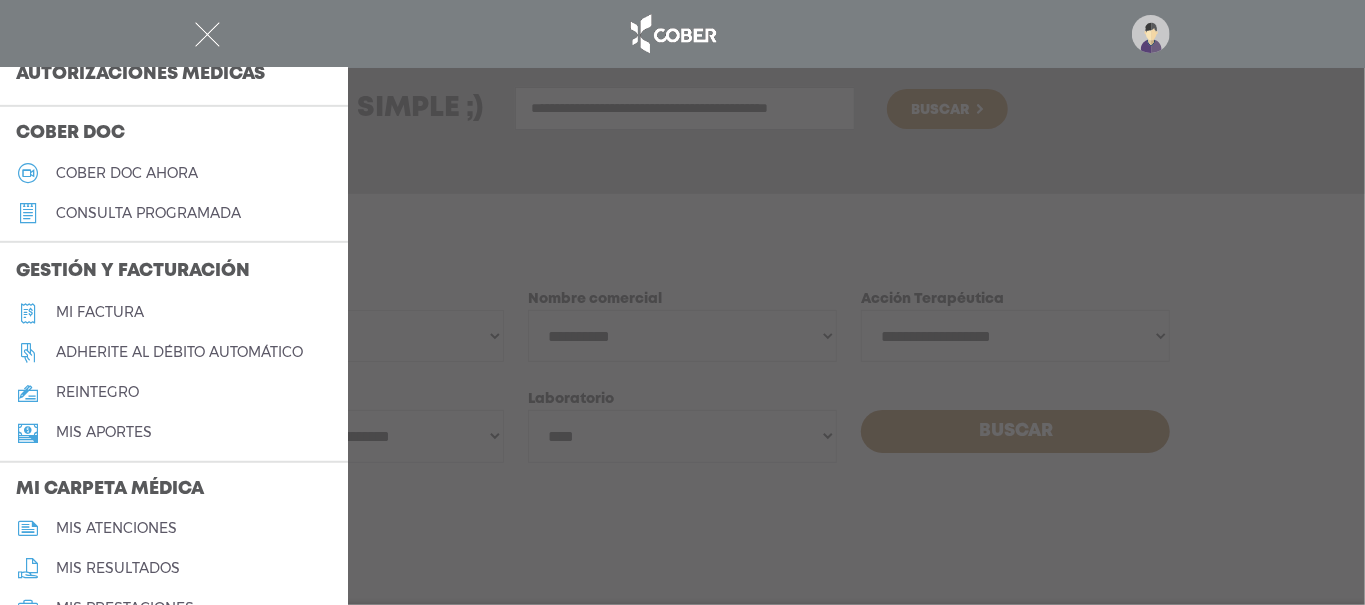 scroll, scrollTop: 666, scrollLeft: 0, axis: vertical 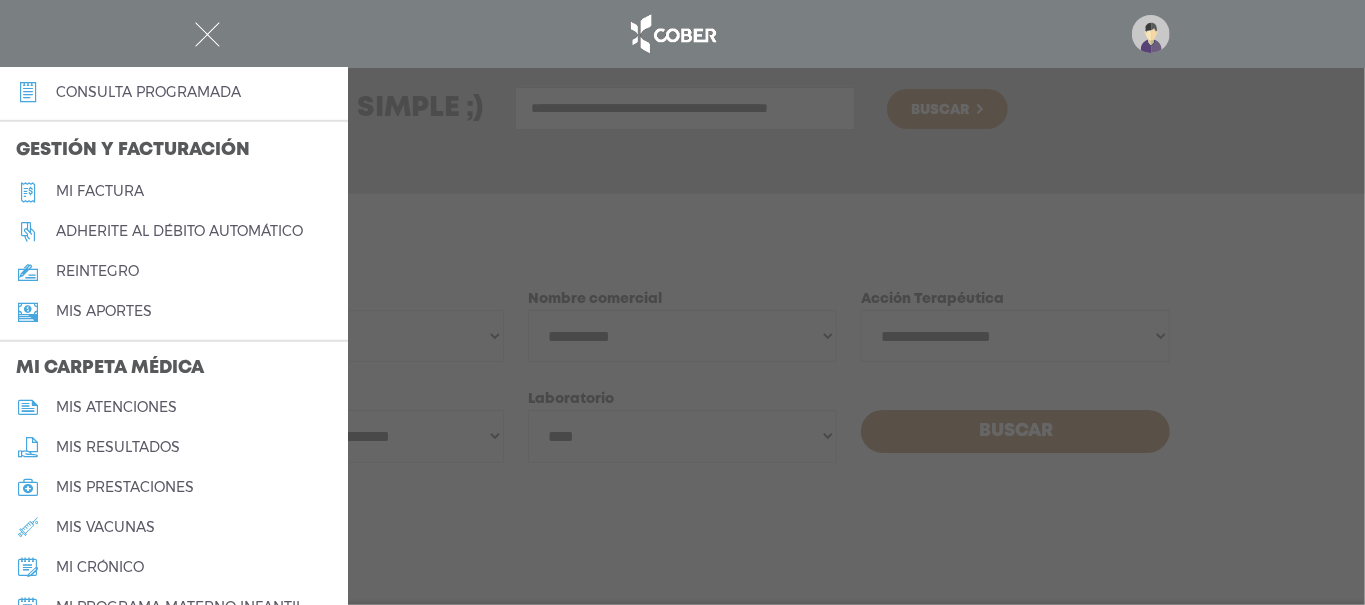 click at bounding box center [682, 302] 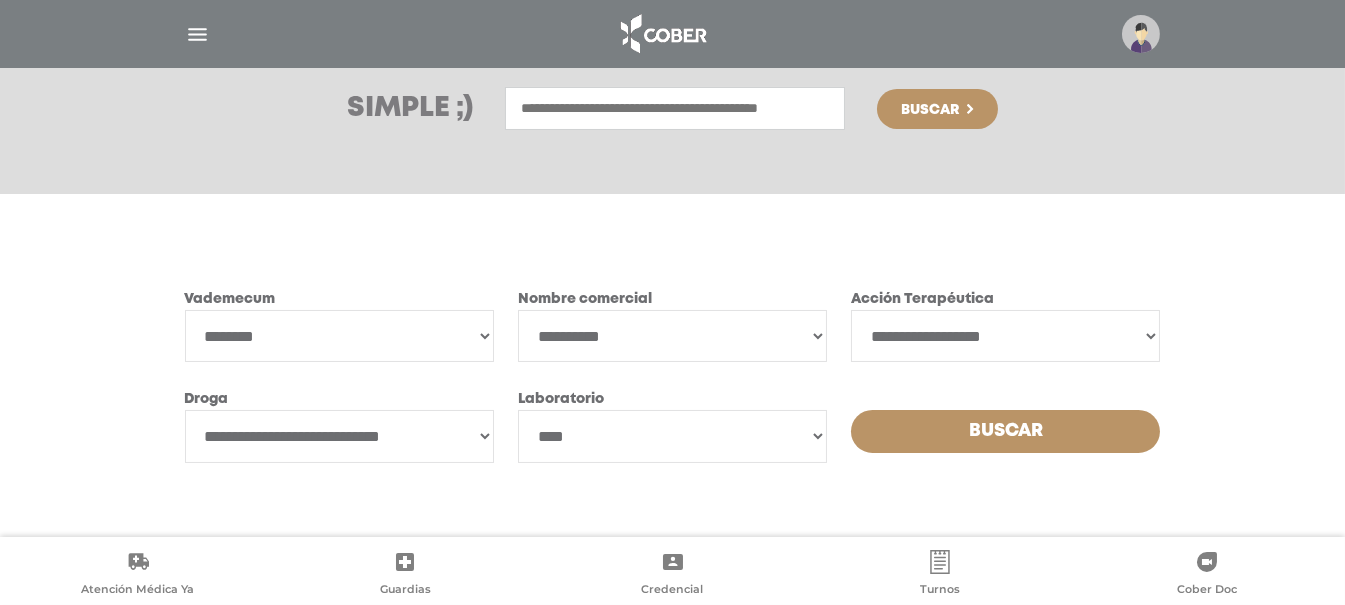 click at bounding box center (673, 34) 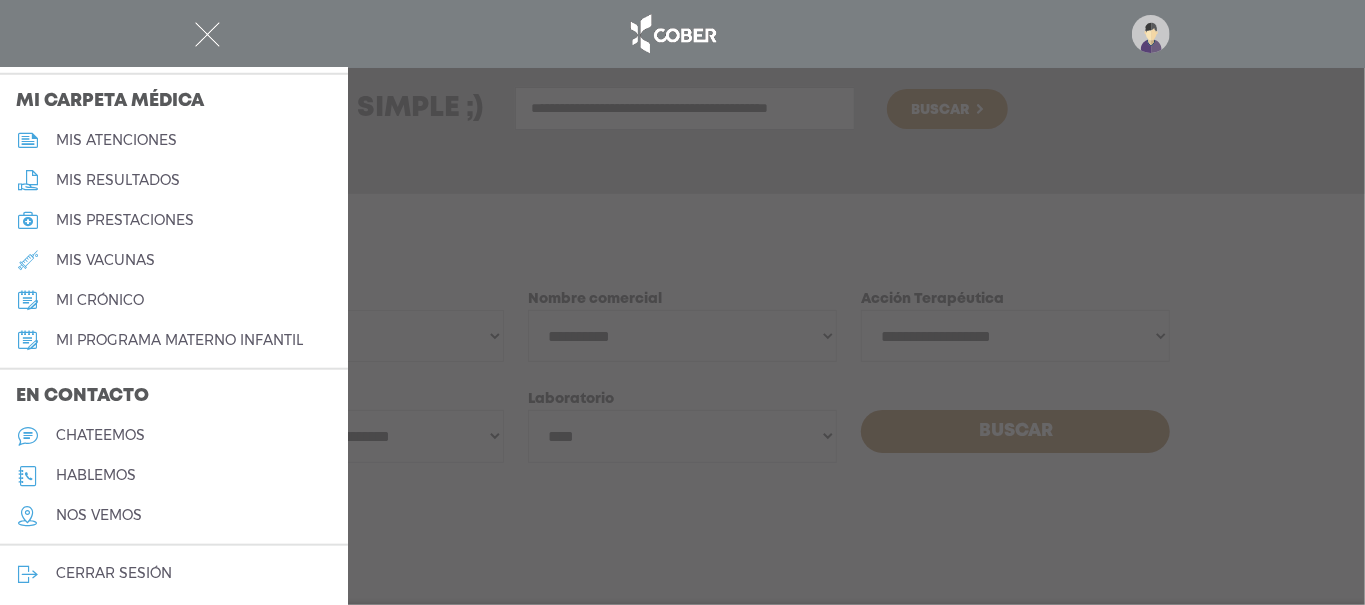 scroll, scrollTop: 936, scrollLeft: 0, axis: vertical 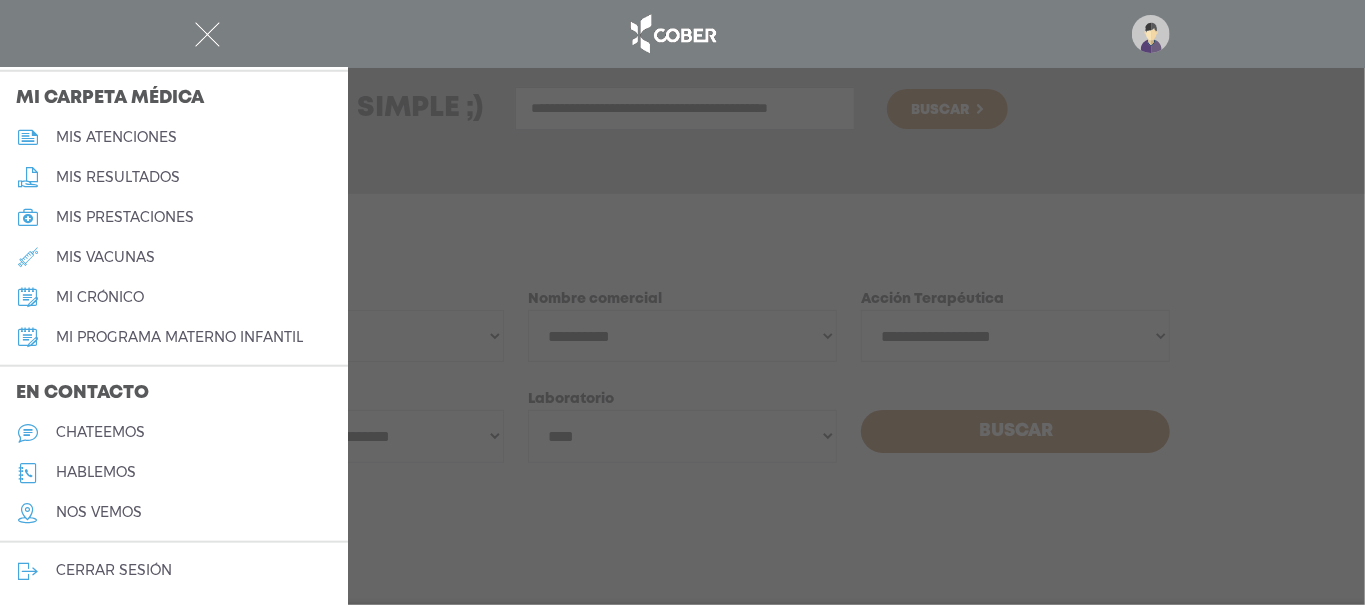 click at bounding box center [682, 302] 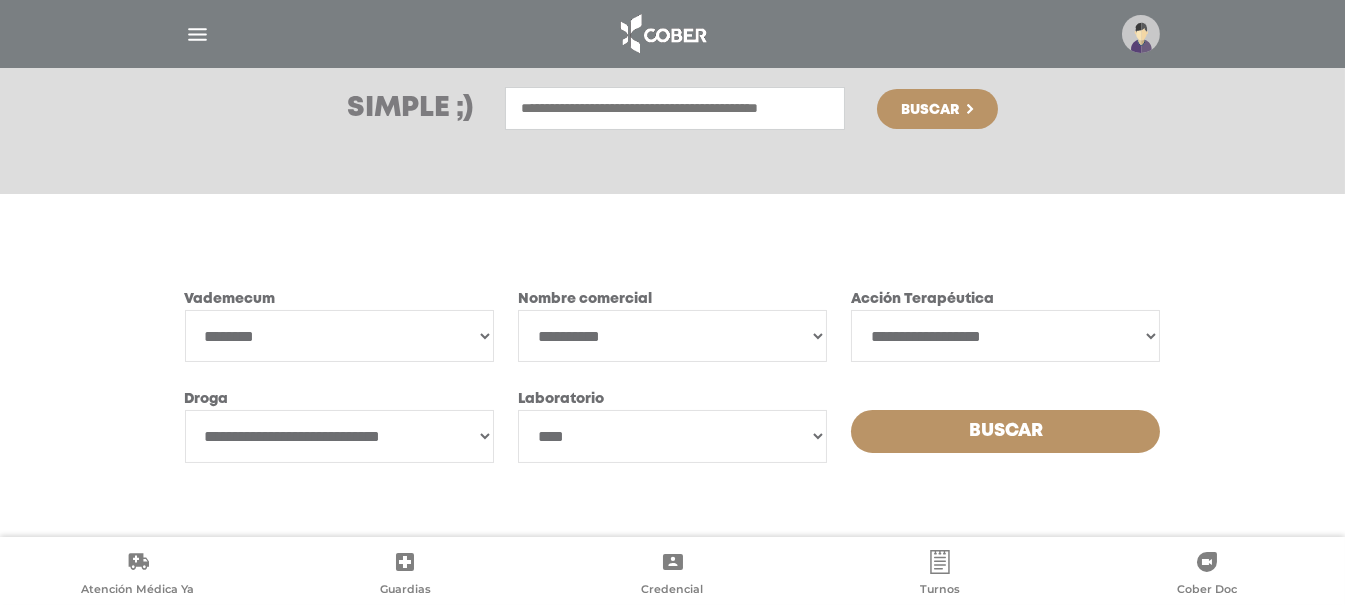 click at bounding box center [197, 34] 